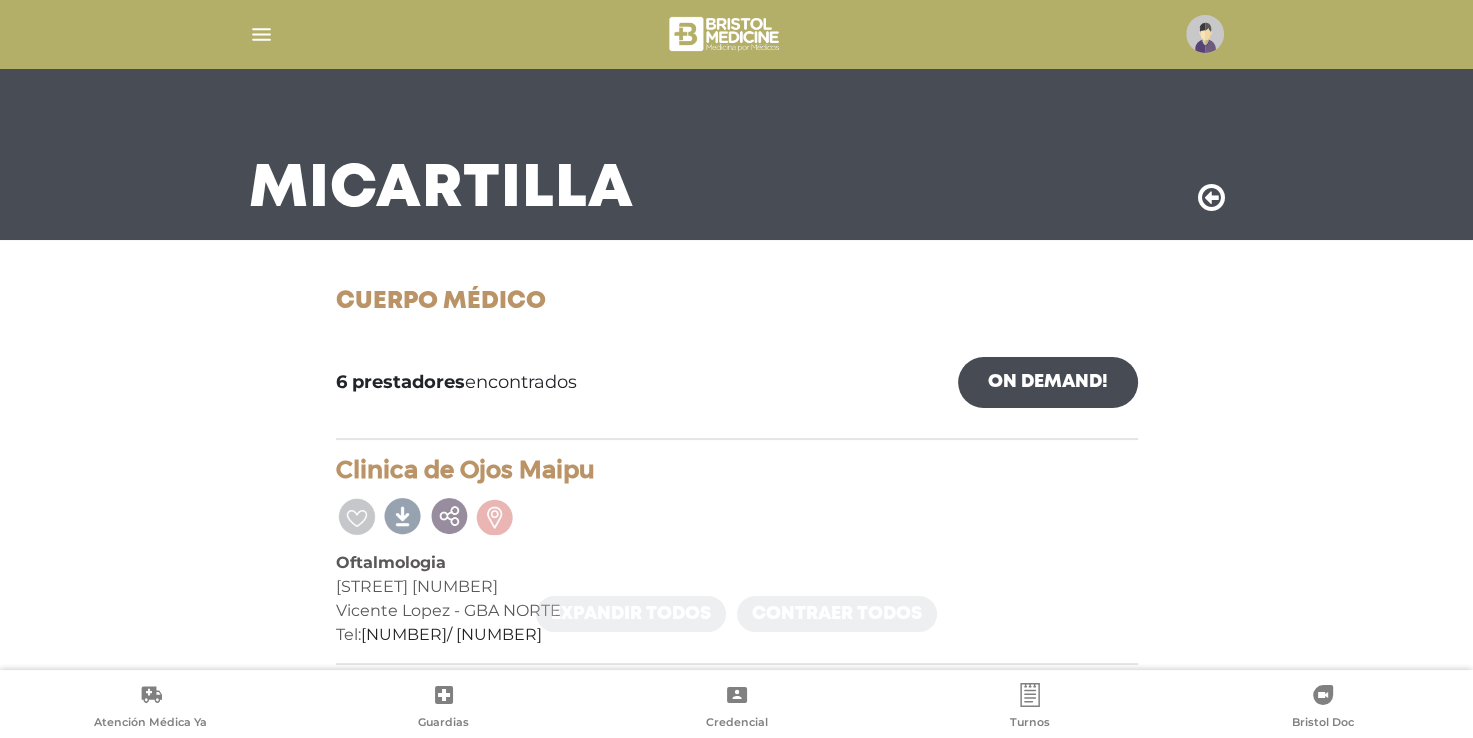 scroll, scrollTop: 0, scrollLeft: 0, axis: both 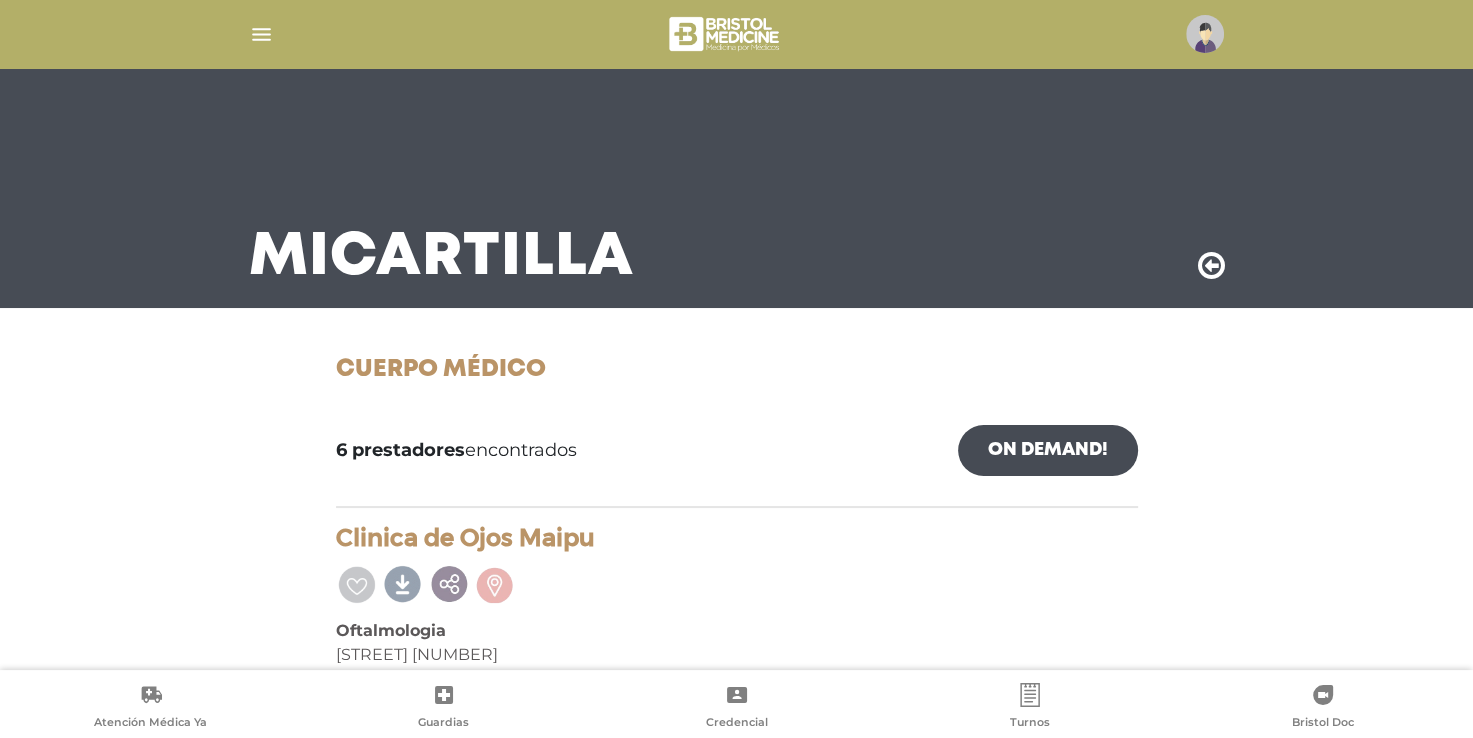 drag, startPoint x: 260, startPoint y: 31, endPoint x: 703, endPoint y: 126, distance: 453.07175 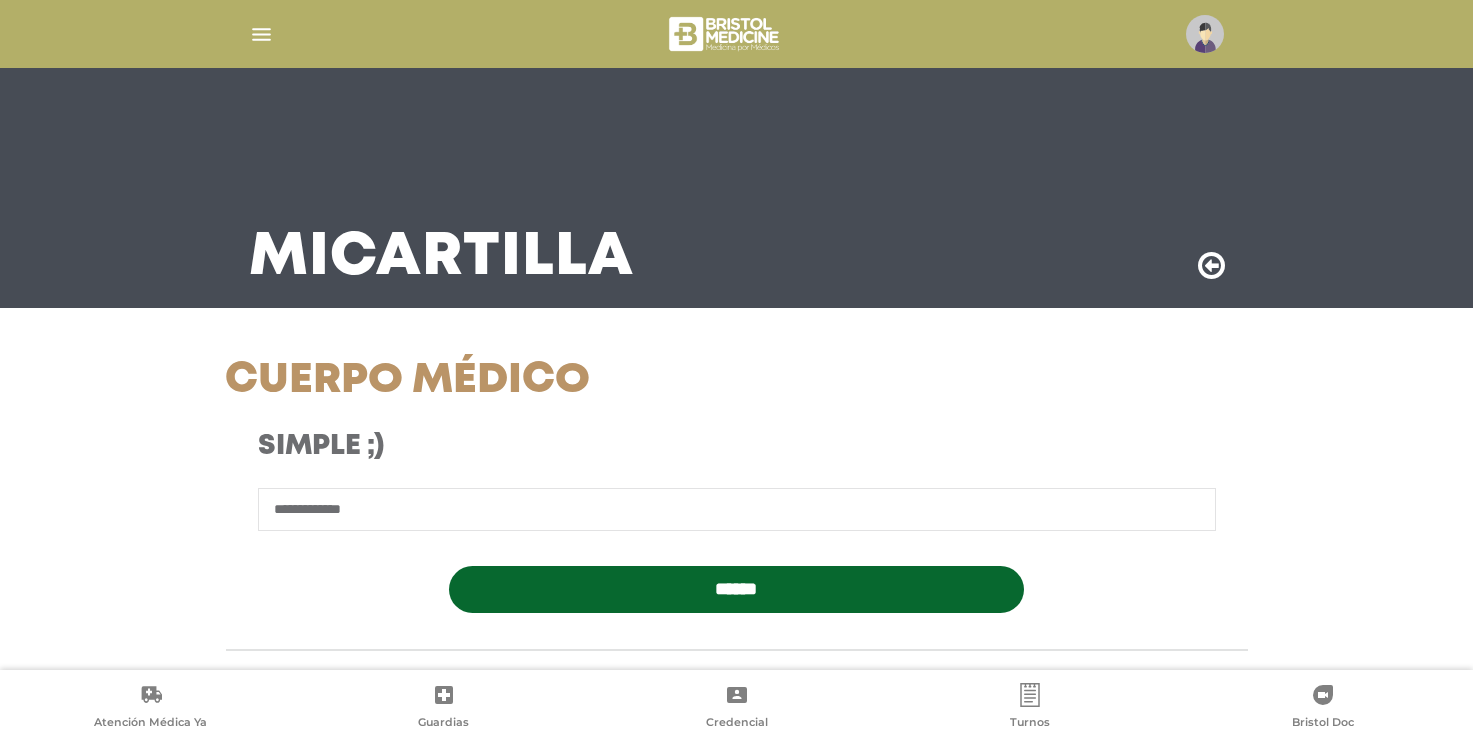select on "*********" 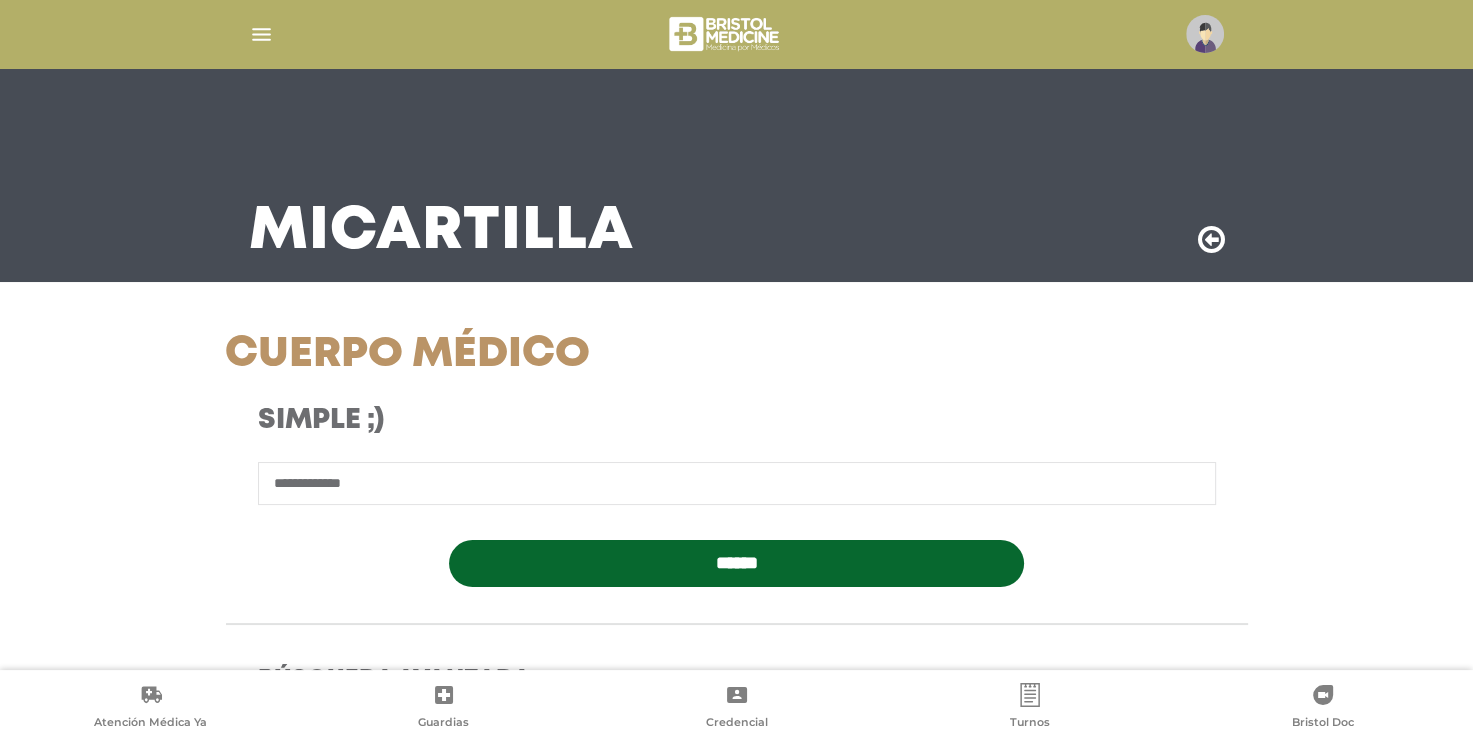 scroll, scrollTop: 14, scrollLeft: 0, axis: vertical 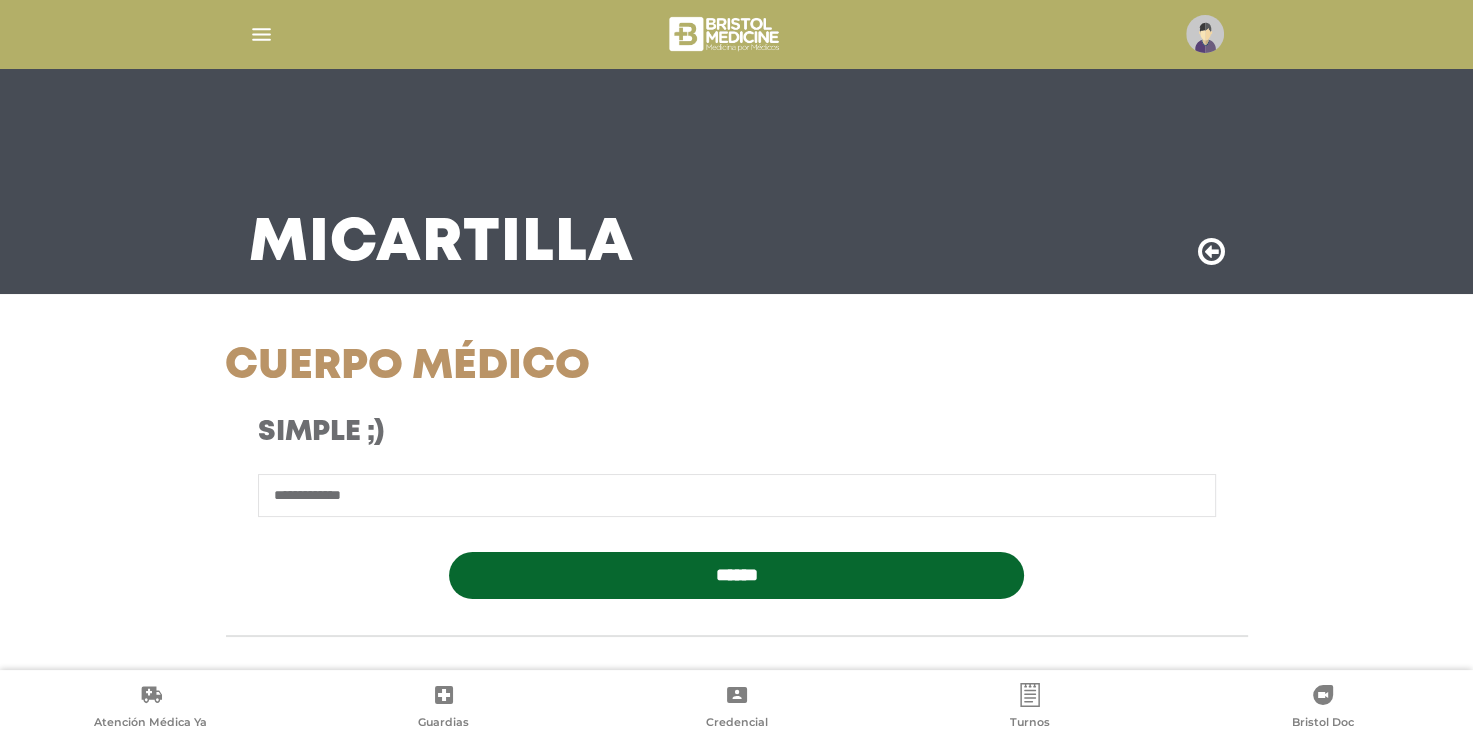 click on "**********" at bounding box center [737, 495] 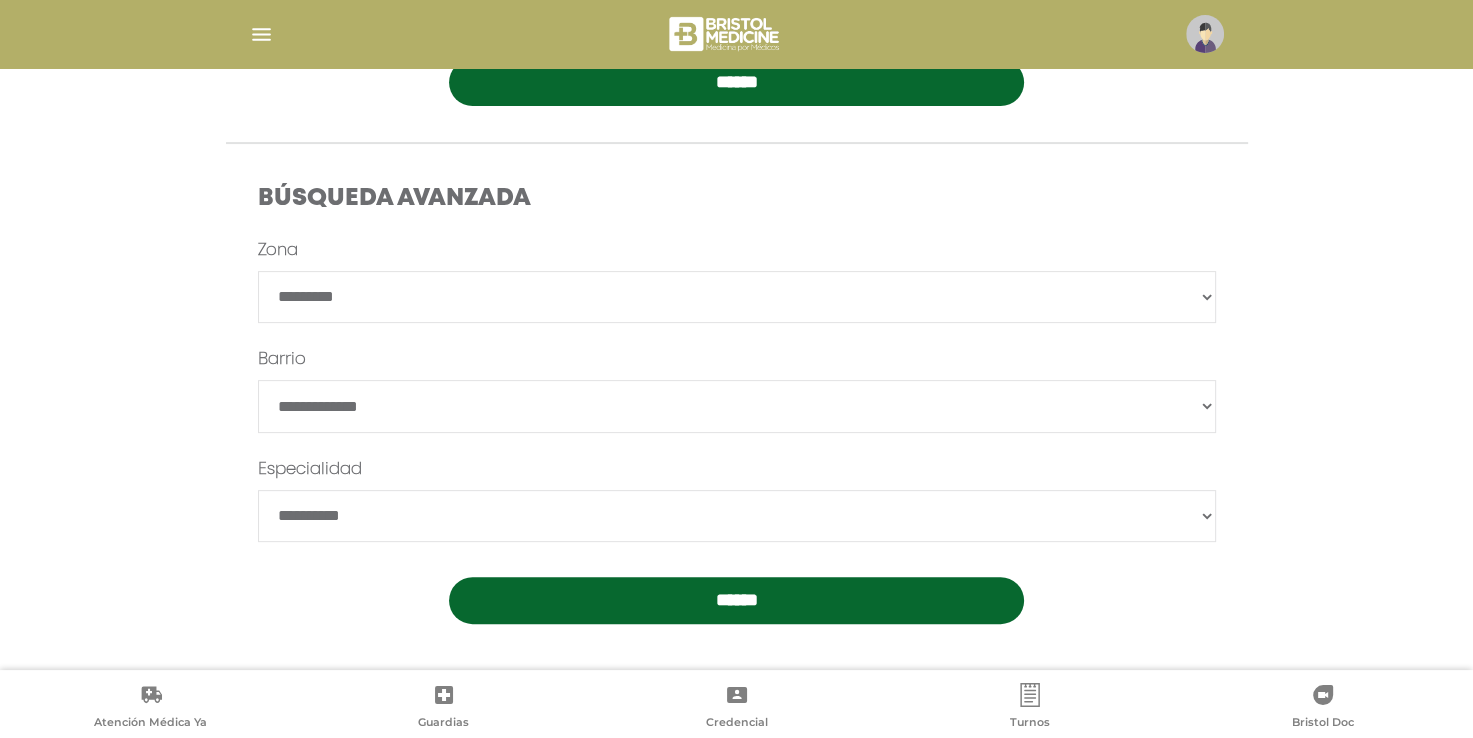 scroll, scrollTop: 511, scrollLeft: 0, axis: vertical 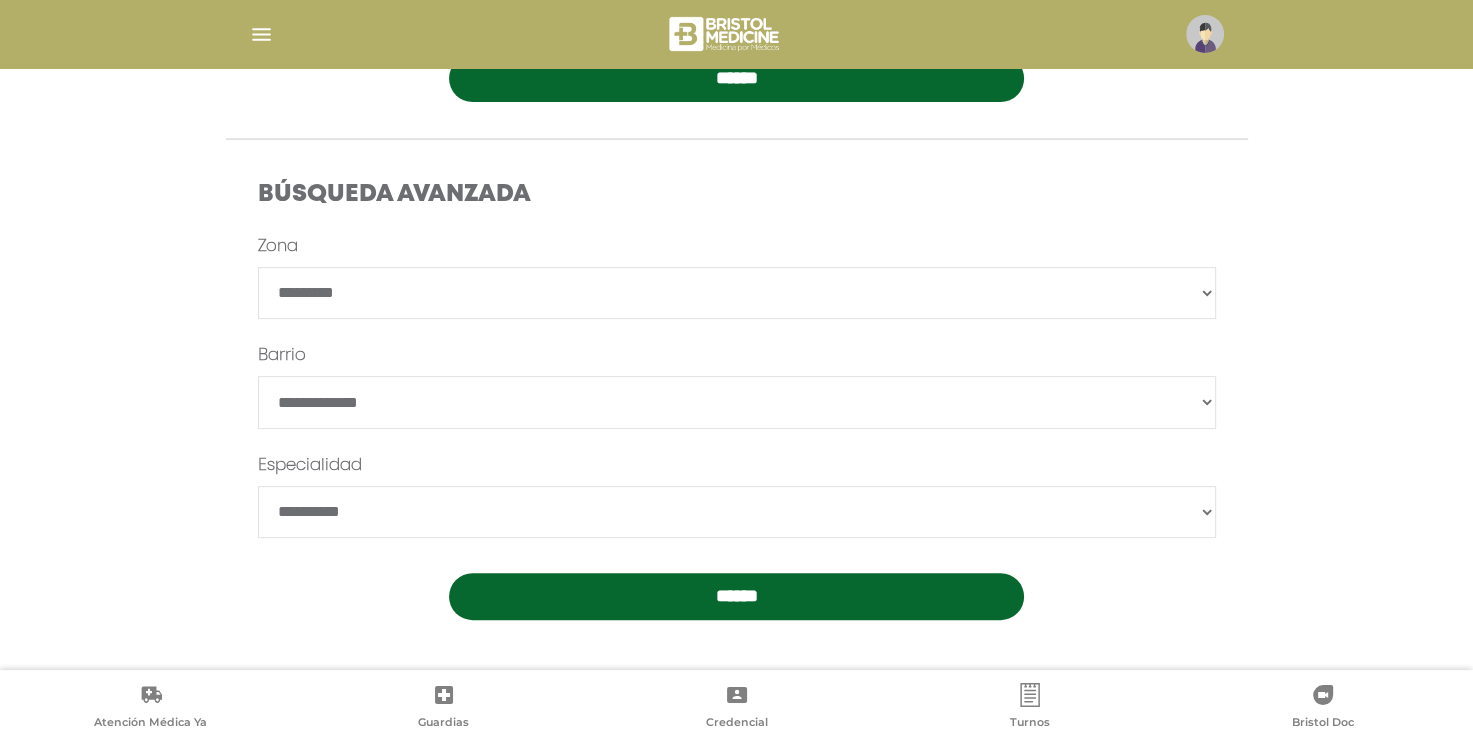 type on "**********" 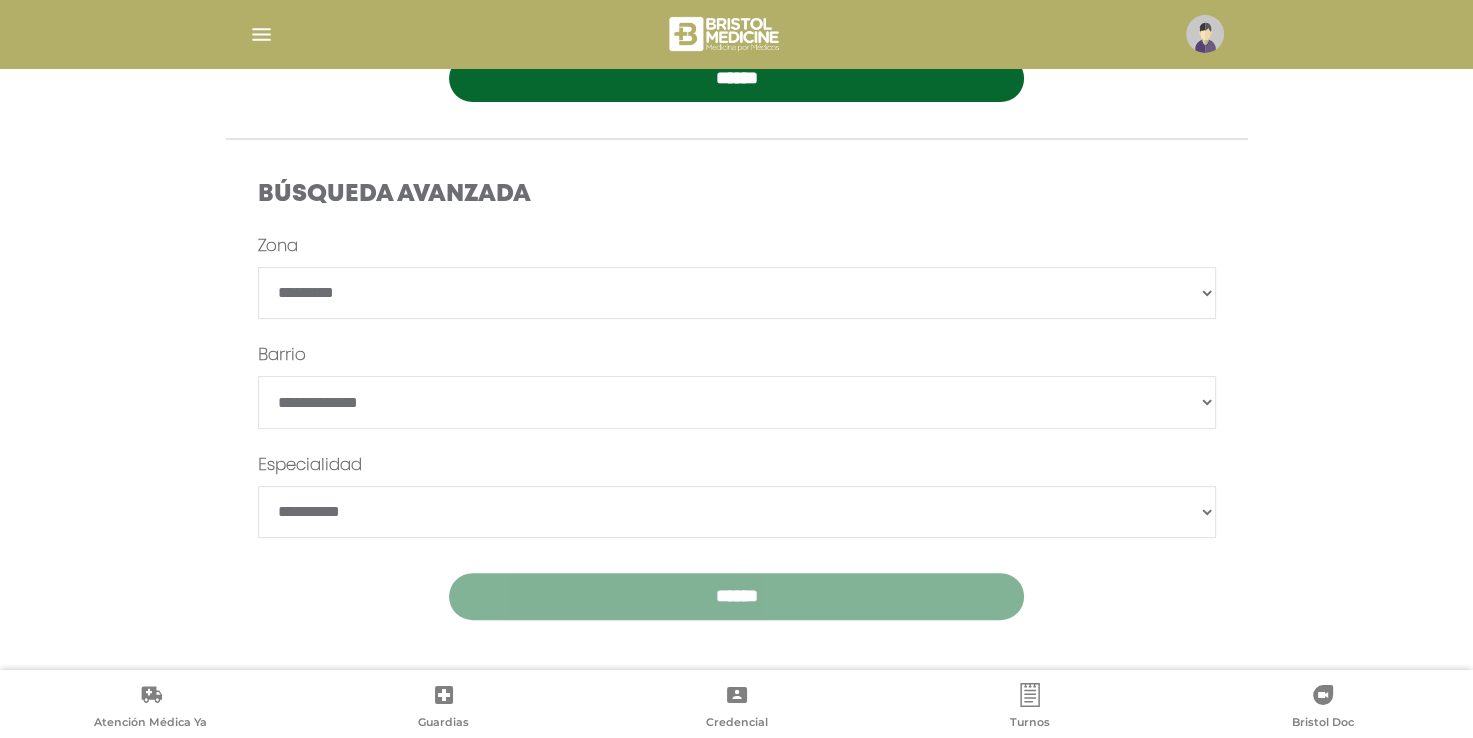 click on "******" at bounding box center (736, 596) 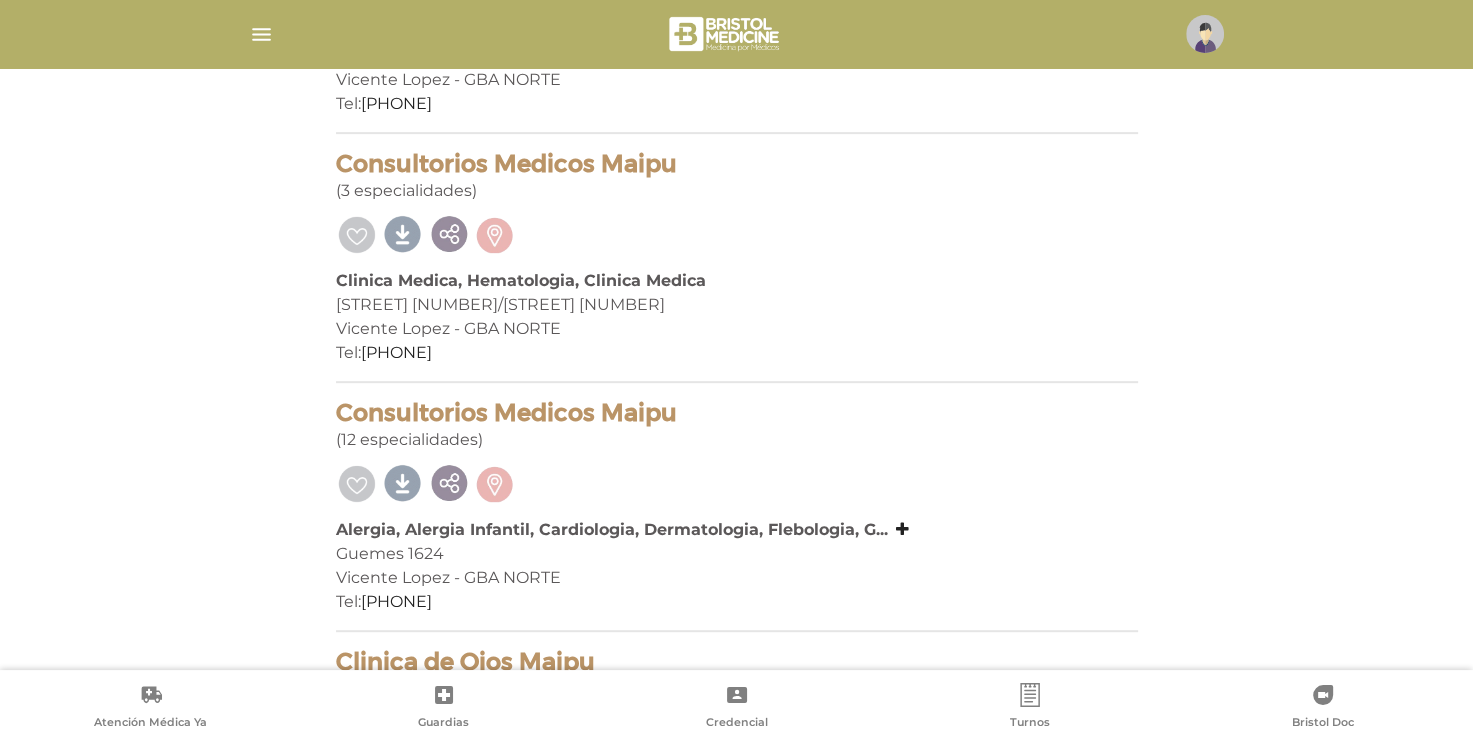 scroll, scrollTop: 824, scrollLeft: 0, axis: vertical 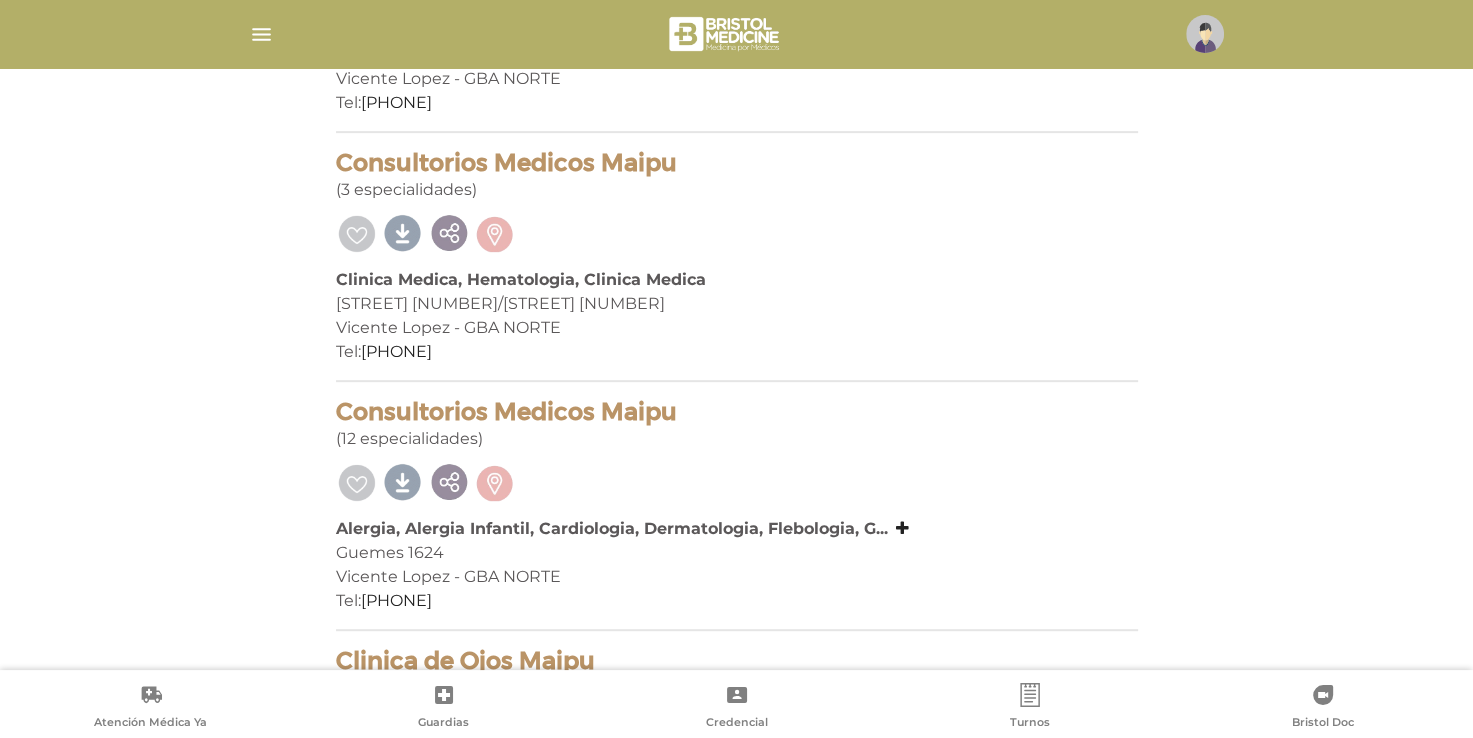 click on "Alergia, Alergia Infantil, Cardiologia, Dermatologia, Flebologia, G...   Alergia, Alergia Infantil, Cardiologia, Dermatologia, Flebologia, Gastroenterologia, Ginecologia, Oftalmologia, Otorrinolaringologia, Otorrinolaringologia Infantil, Pediatria, Traumatologia Y Ortopedia" at bounding box center (737, 529) 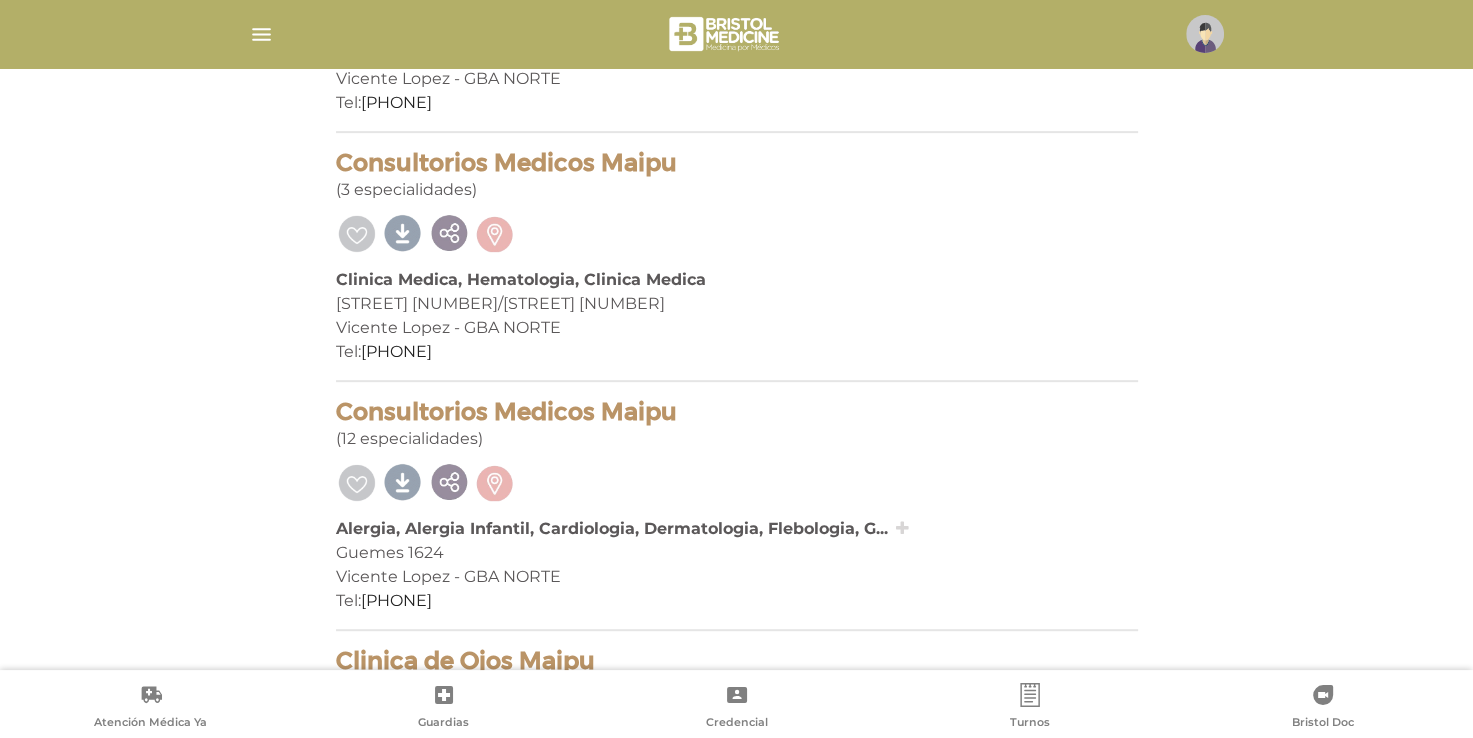 click at bounding box center (902, 528) 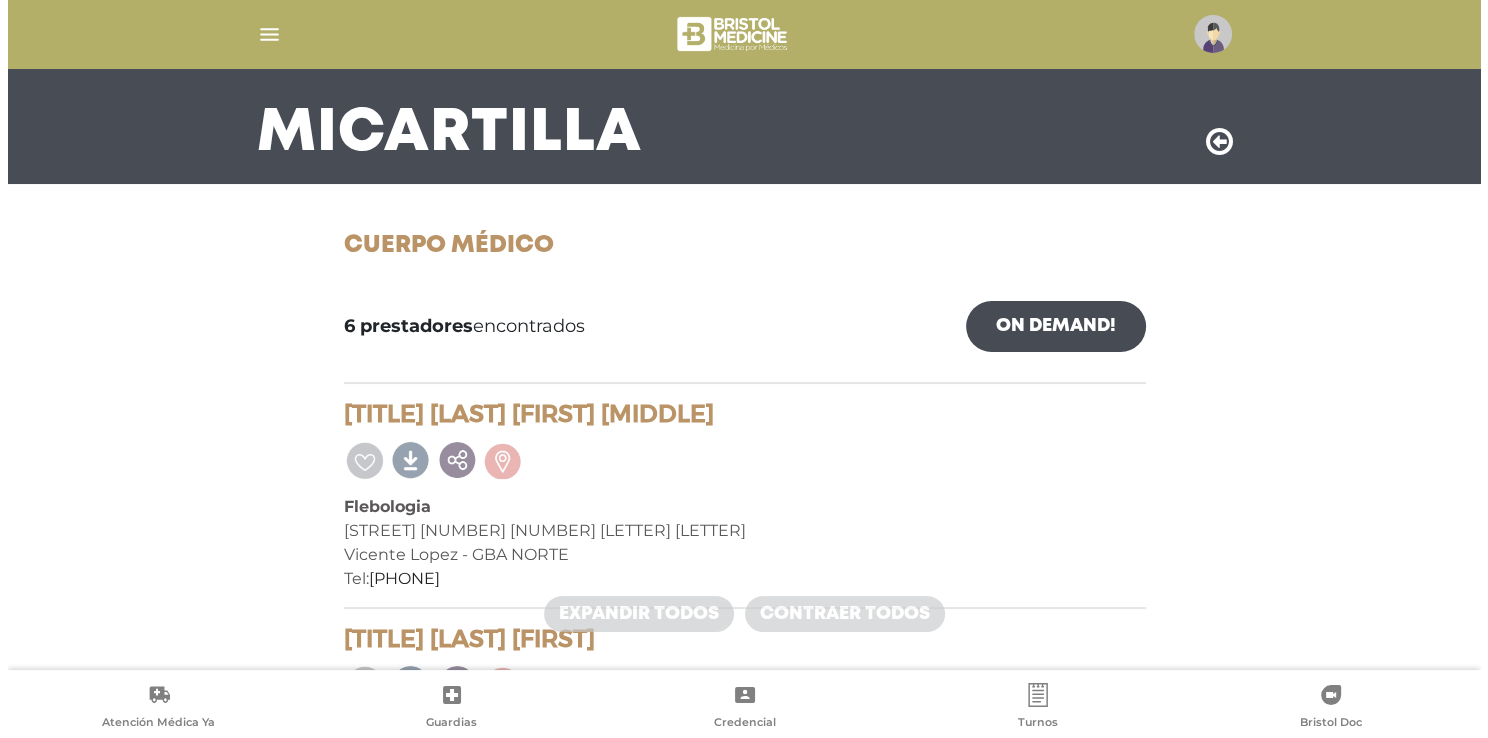 scroll, scrollTop: 0, scrollLeft: 0, axis: both 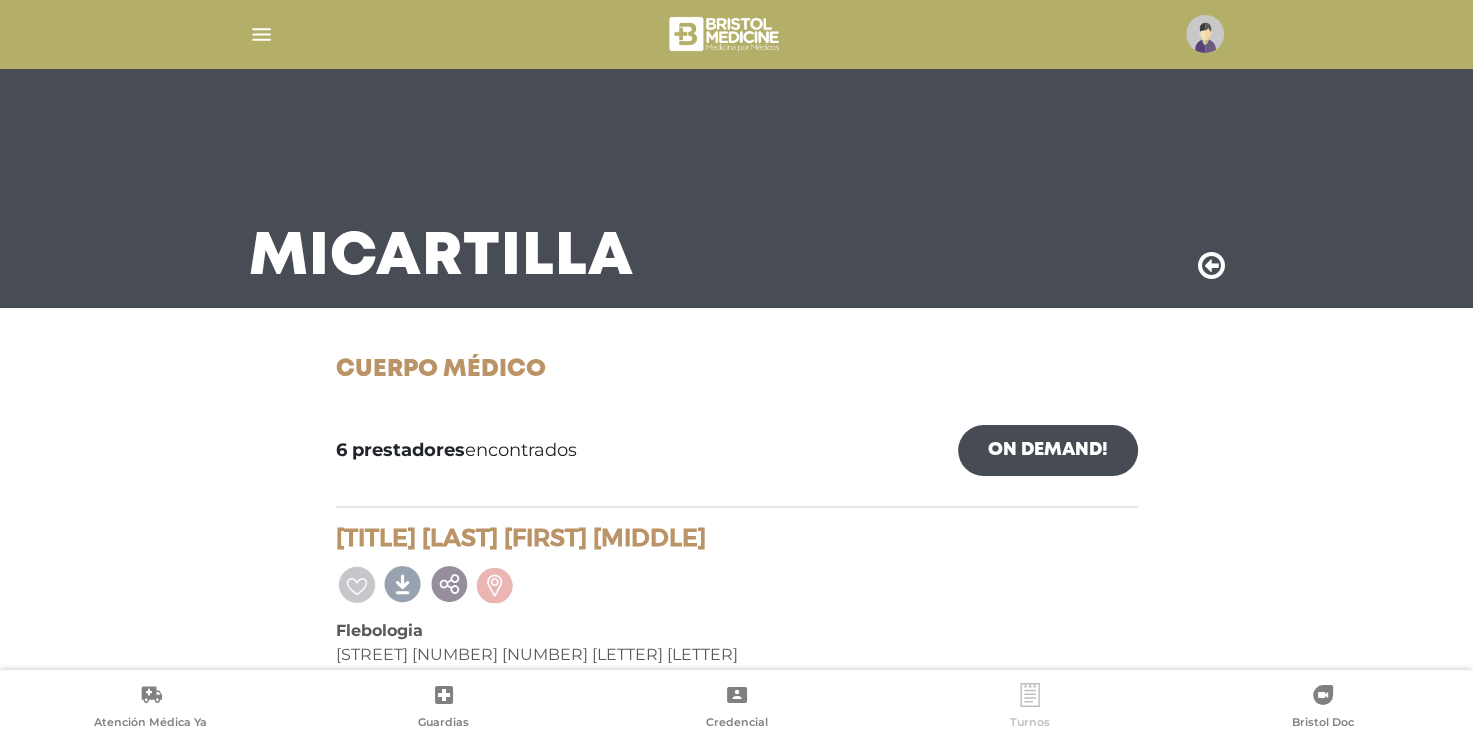click on "Turnos" at bounding box center [1029, 708] 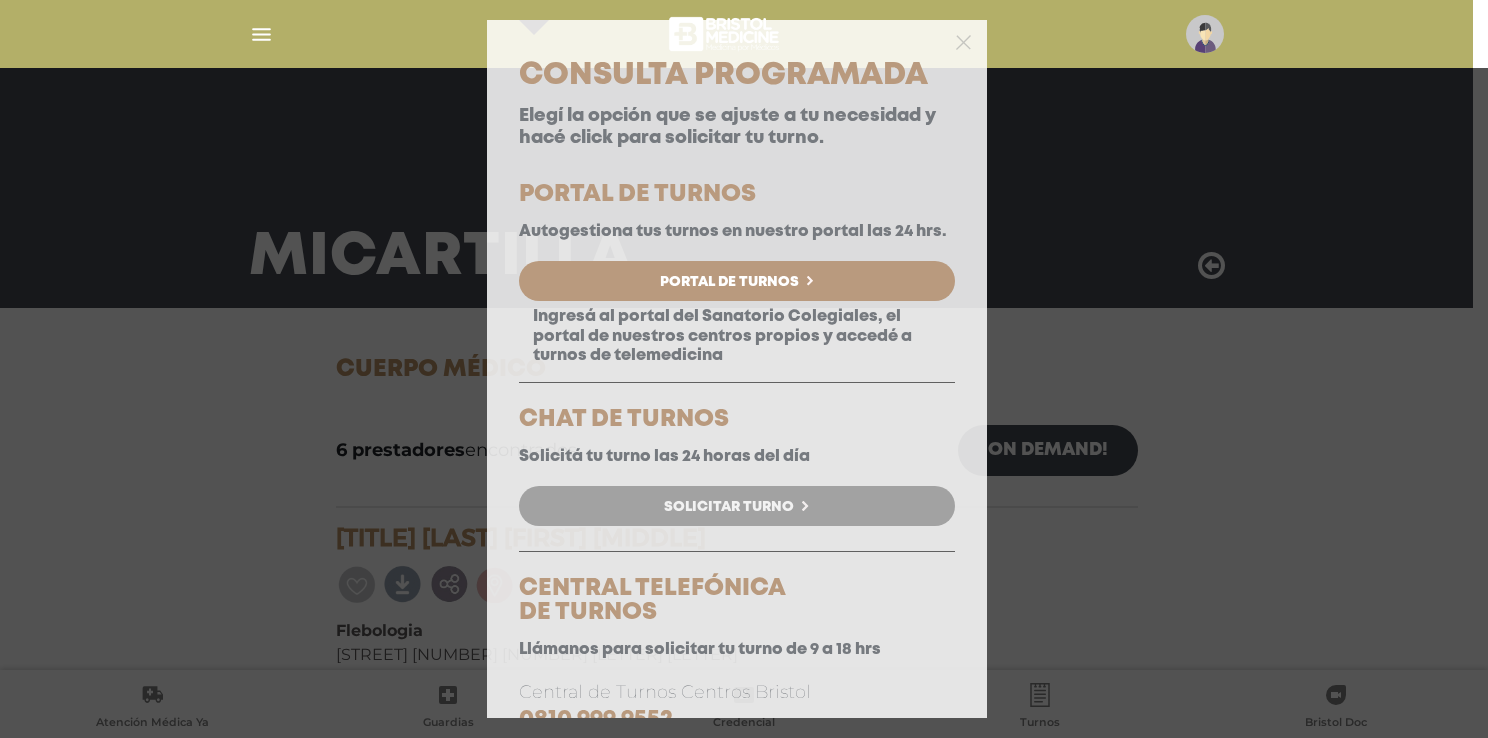 click on "Solicitar Turno" at bounding box center (729, 507) 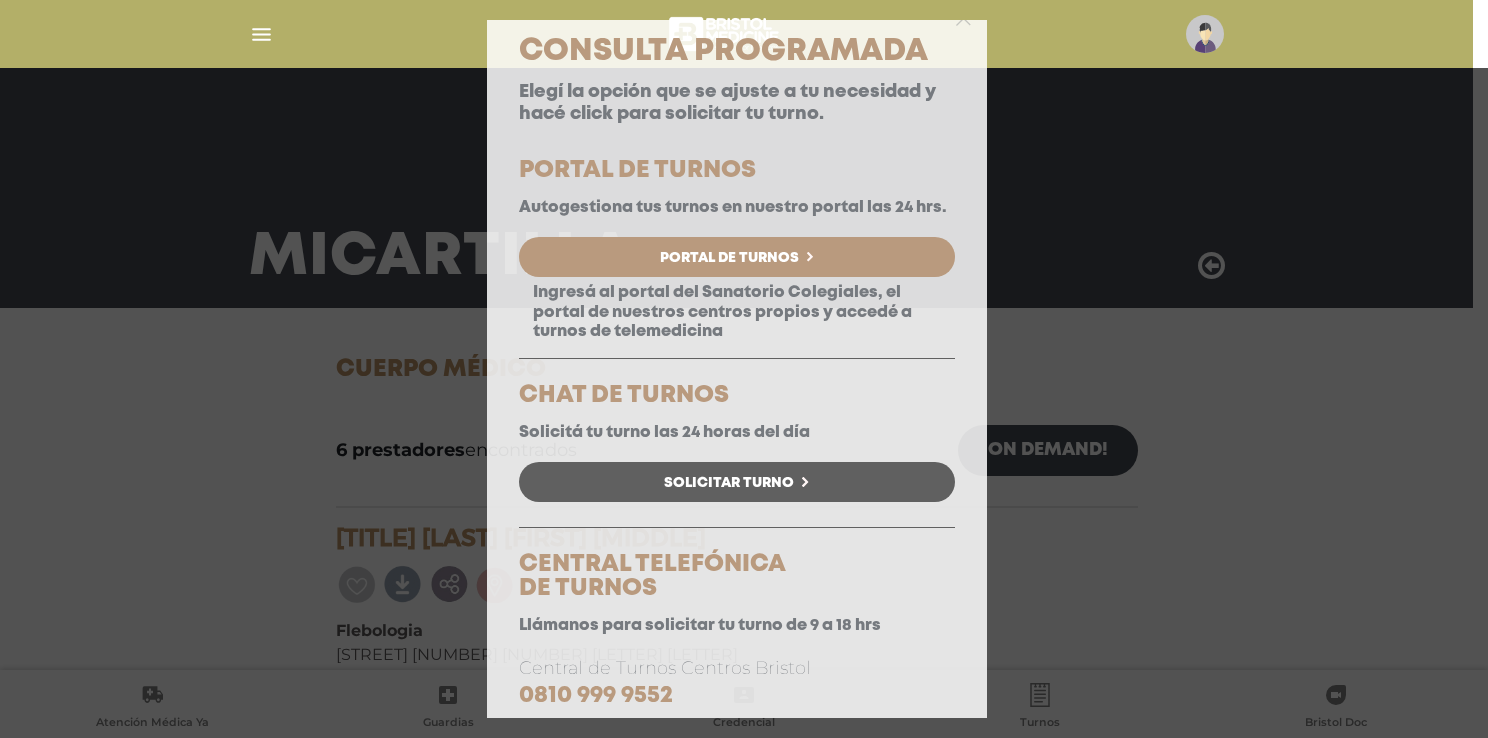scroll, scrollTop: 0, scrollLeft: 0, axis: both 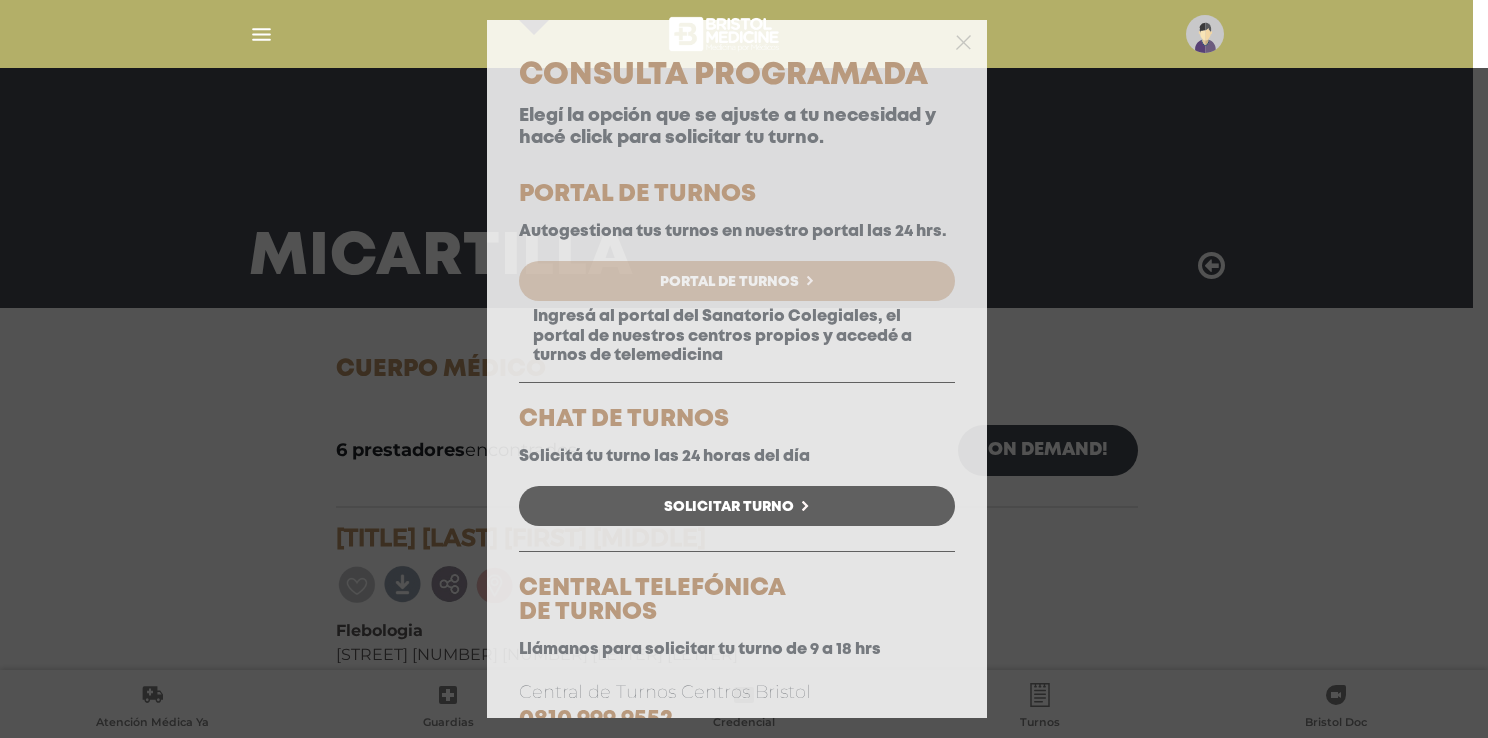 click on "Portal de Turnos" at bounding box center [729, 282] 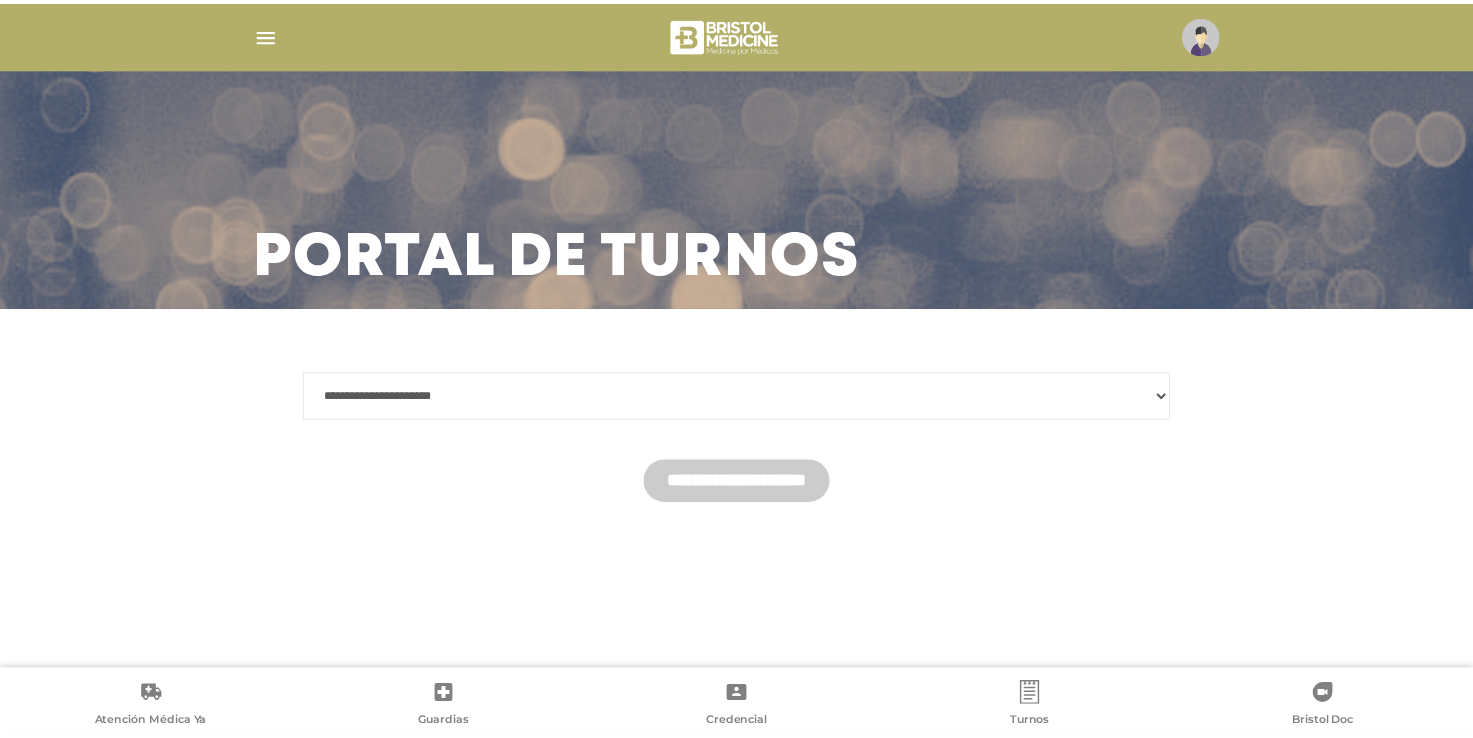 scroll, scrollTop: 0, scrollLeft: 0, axis: both 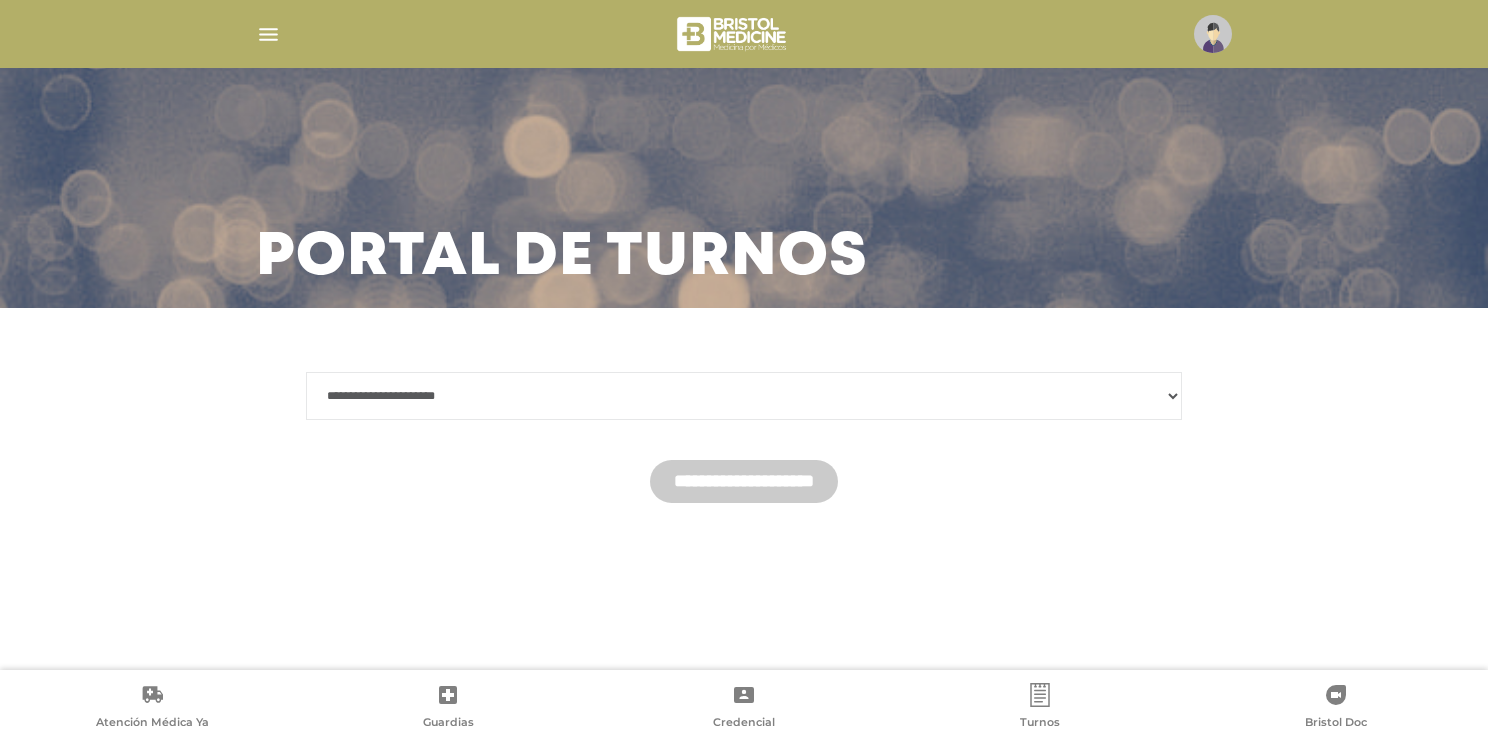 click on "**********" at bounding box center (744, 396) 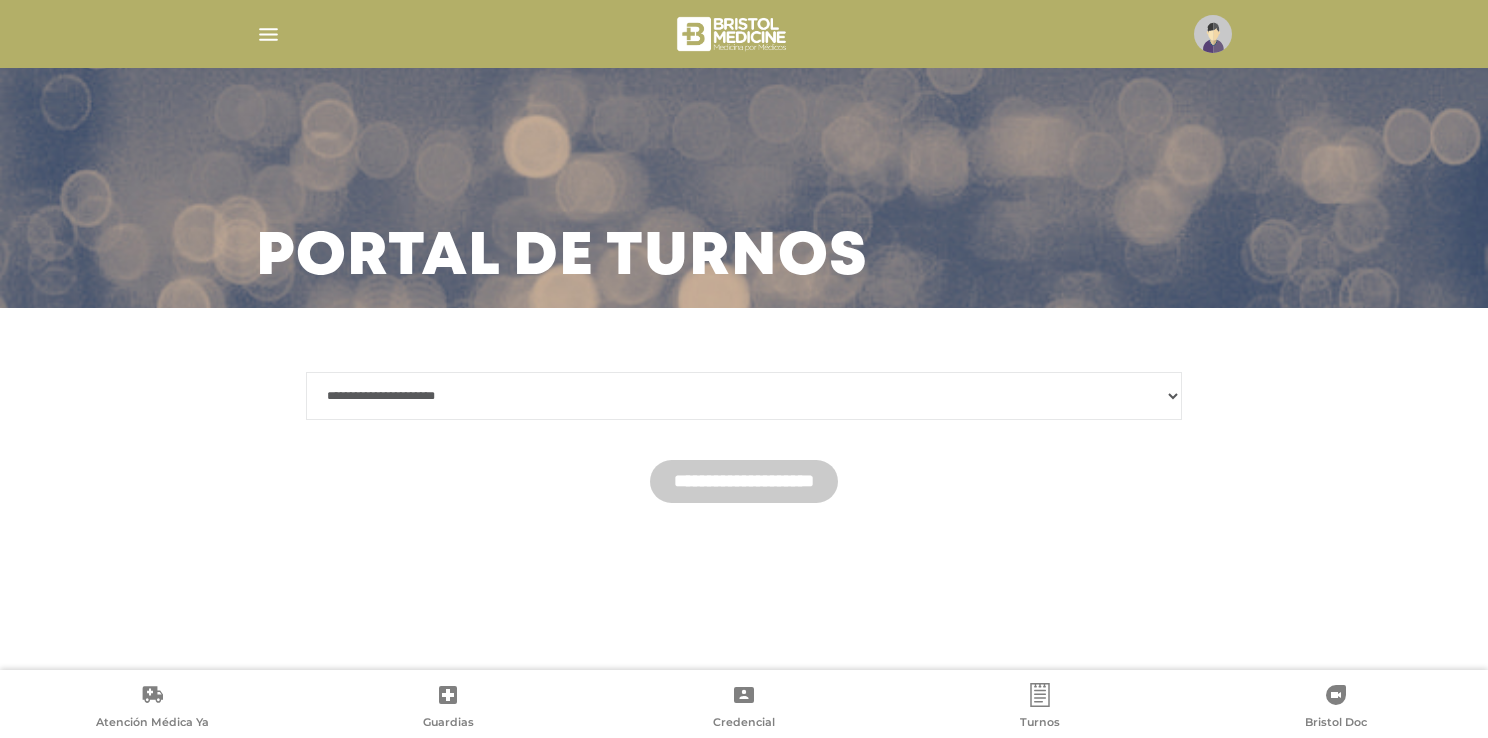 select on "*******" 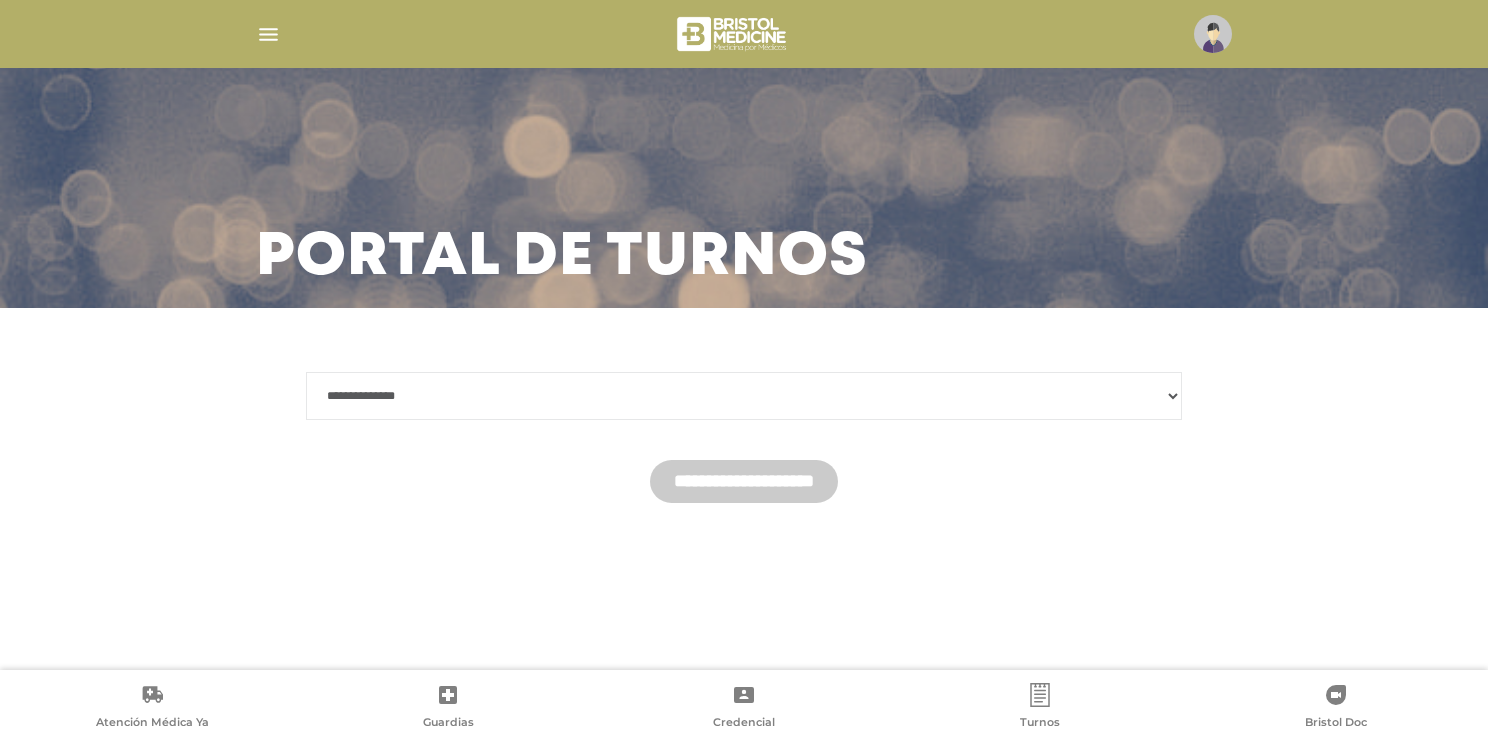 click on "**********" at bounding box center (744, 396) 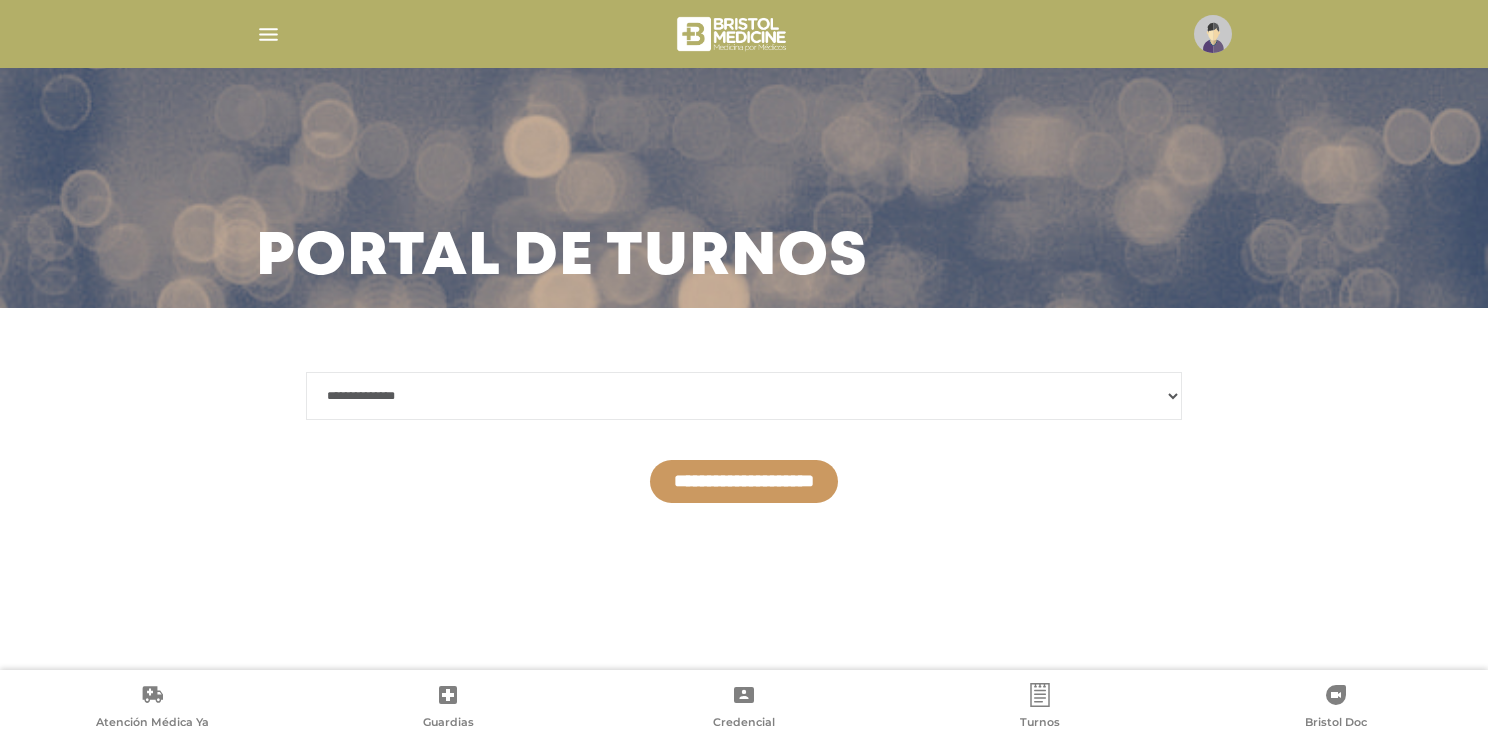 click on "**********" at bounding box center [744, 481] 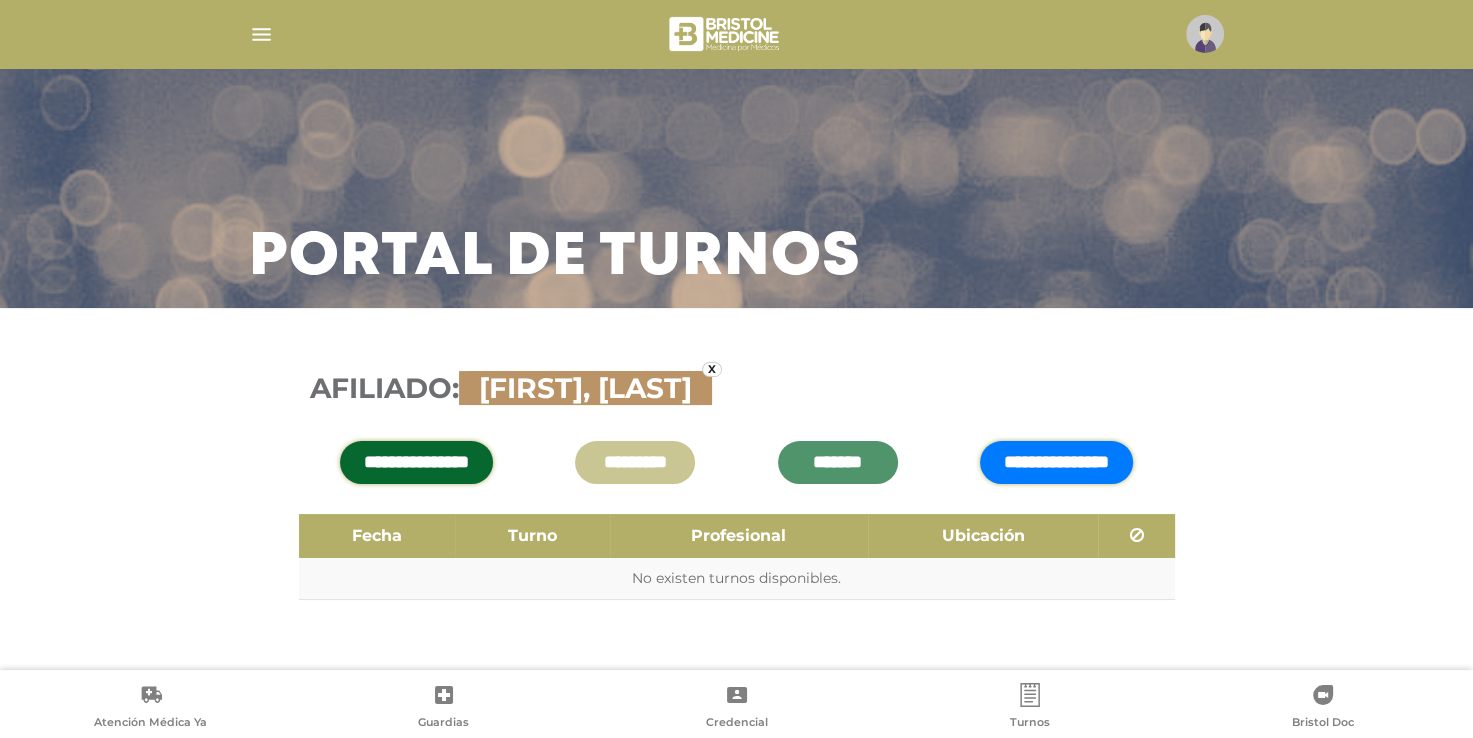click on "**********" at bounding box center [1056, 462] 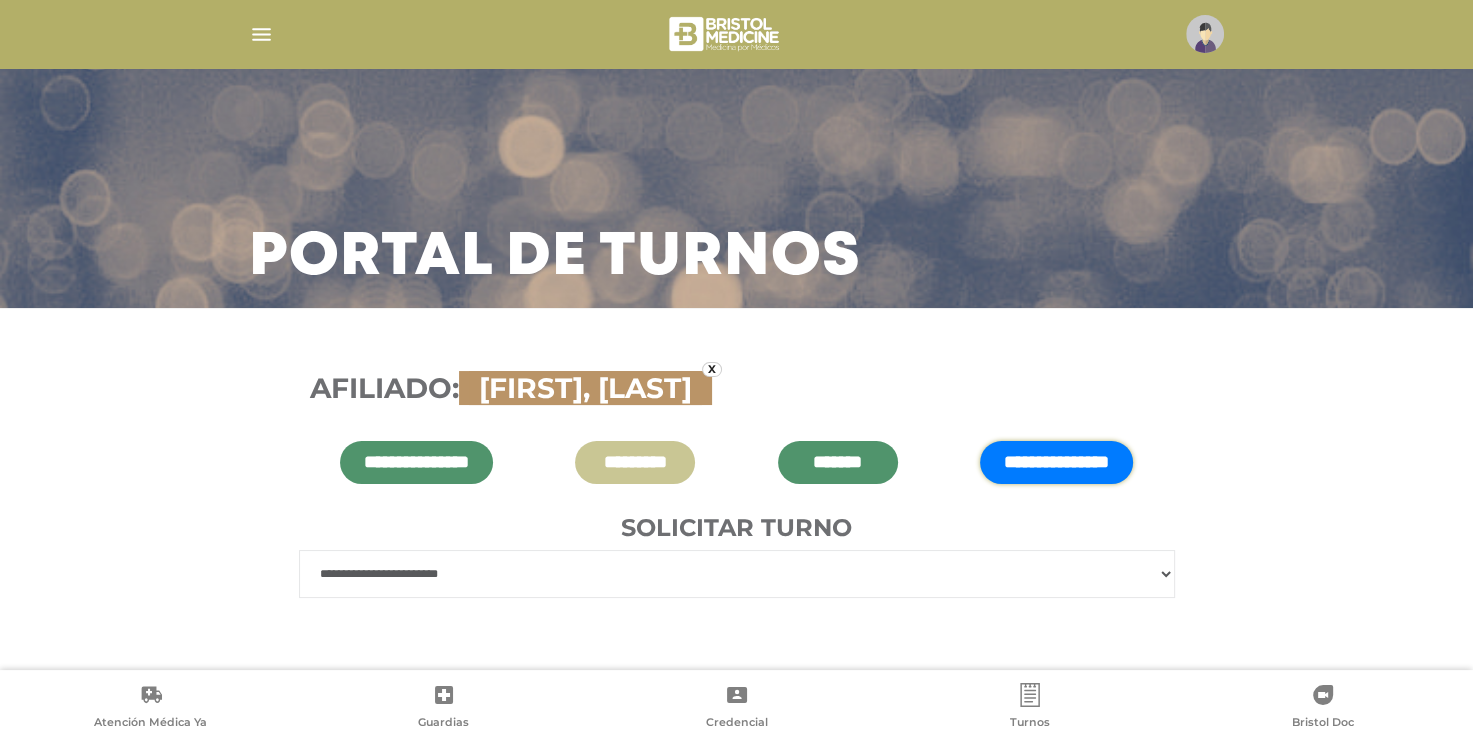click on "**********" at bounding box center [737, 574] 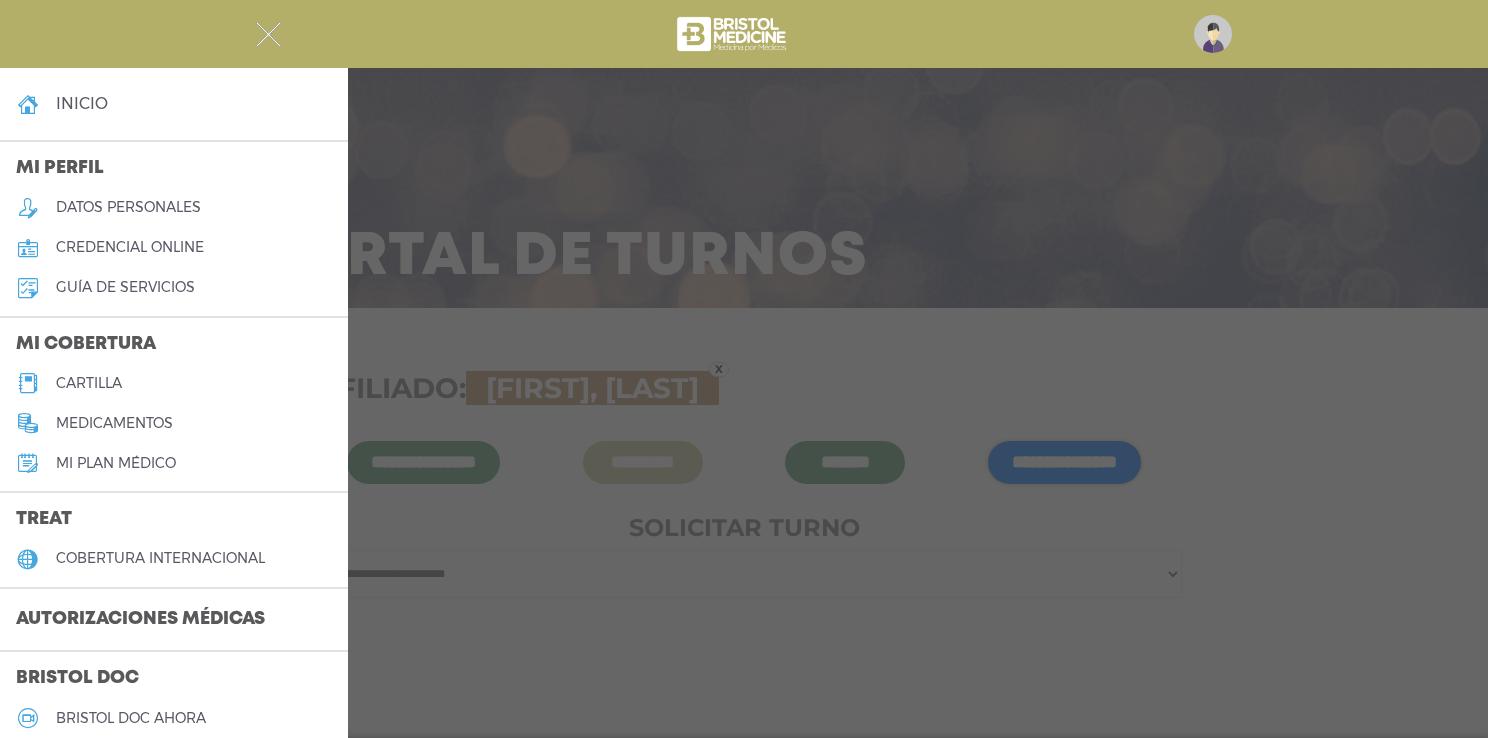click on "cartilla" at bounding box center [89, 383] 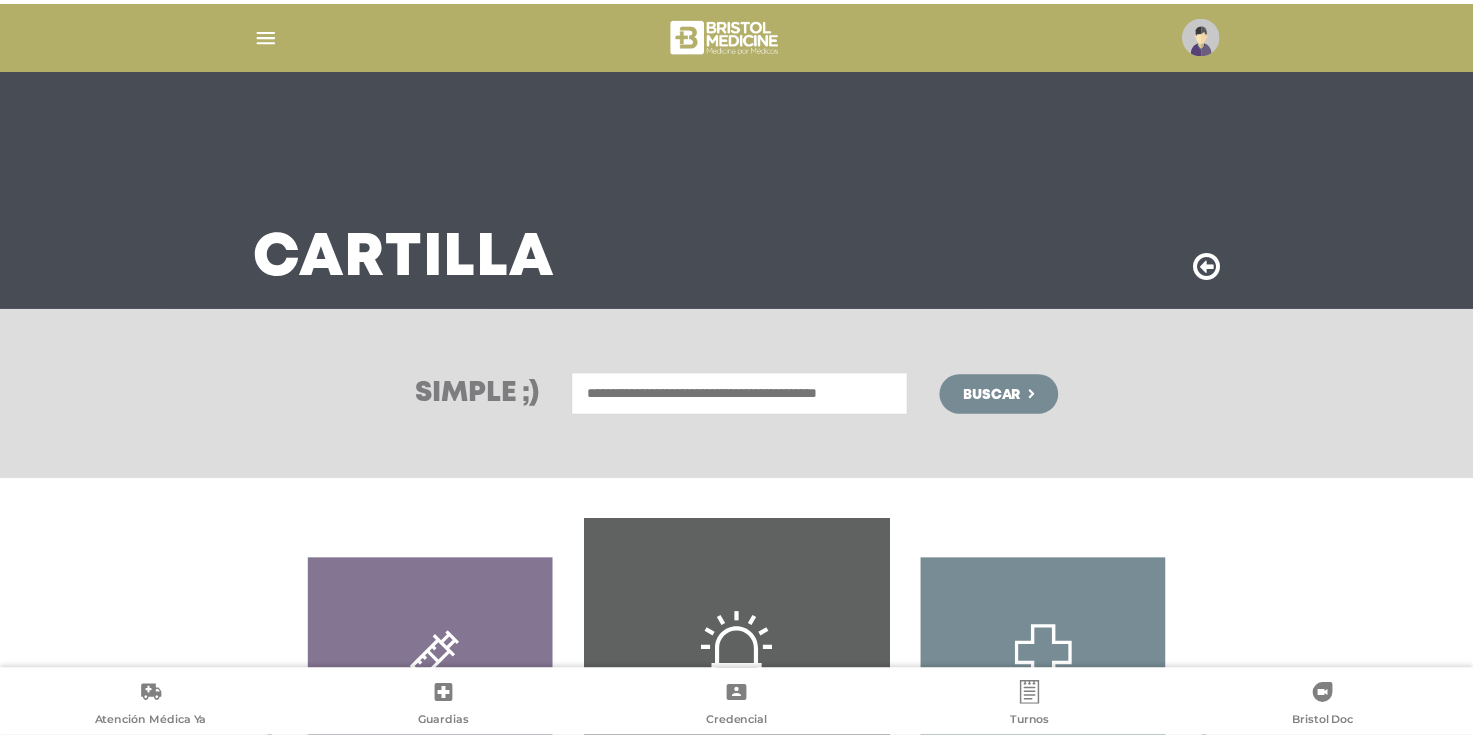scroll, scrollTop: 0, scrollLeft: 0, axis: both 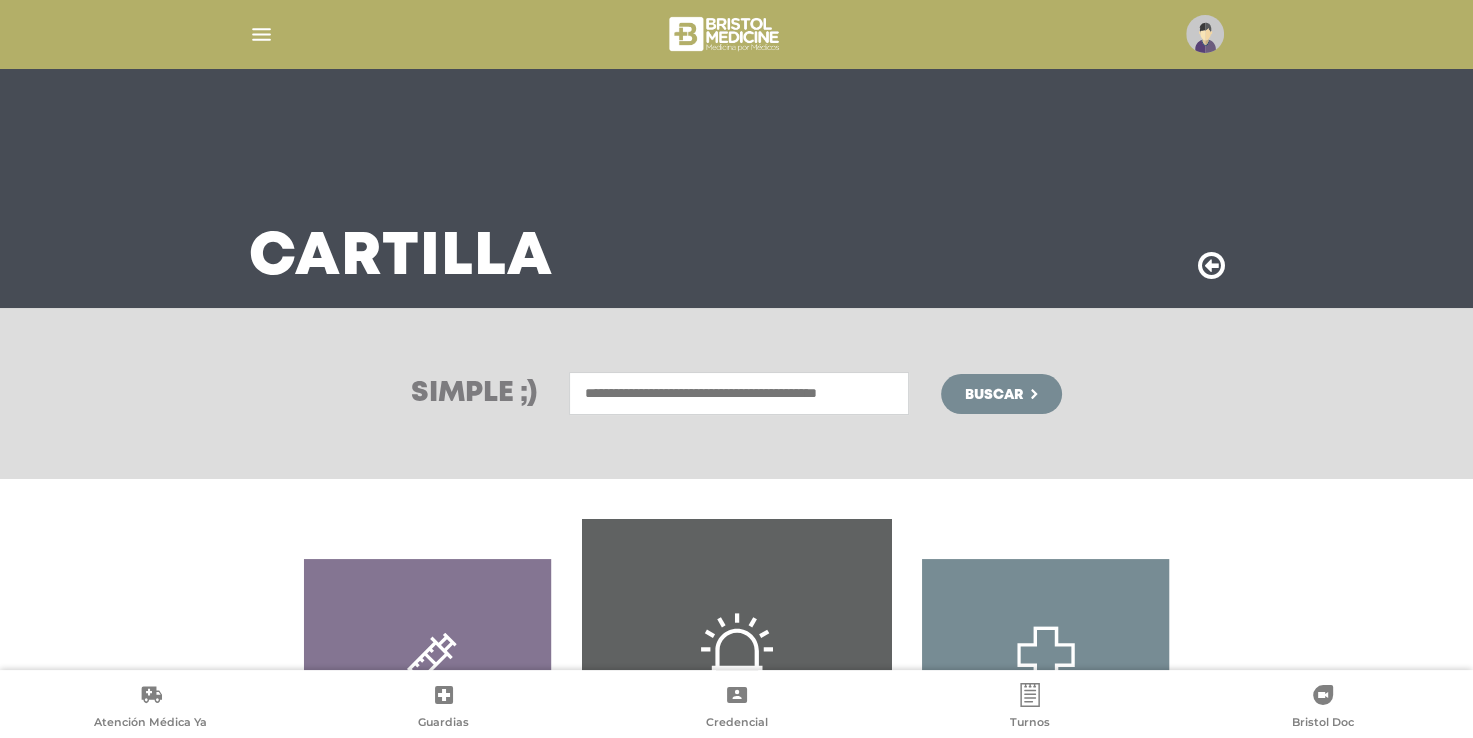 click at bounding box center (739, 393) 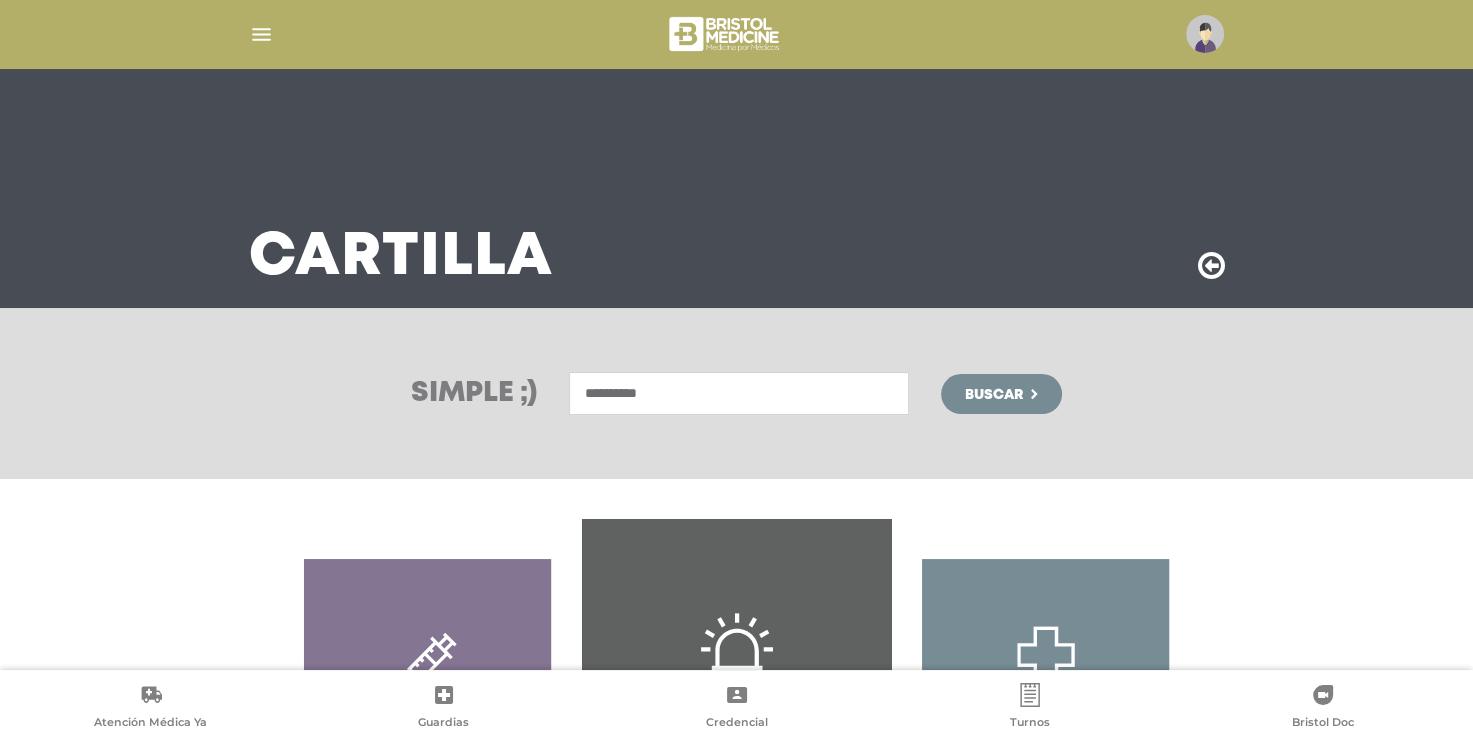 type on "**********" 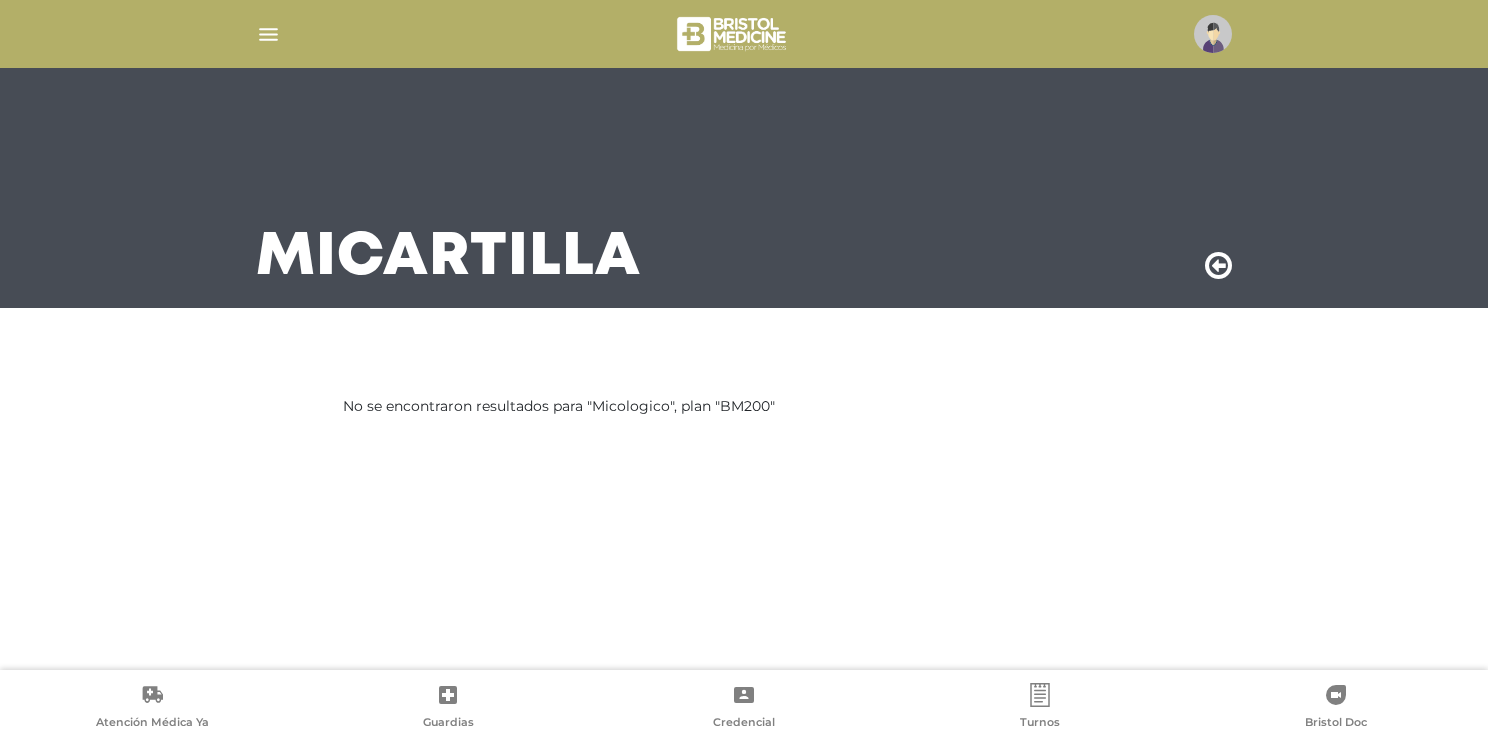 scroll, scrollTop: 0, scrollLeft: 0, axis: both 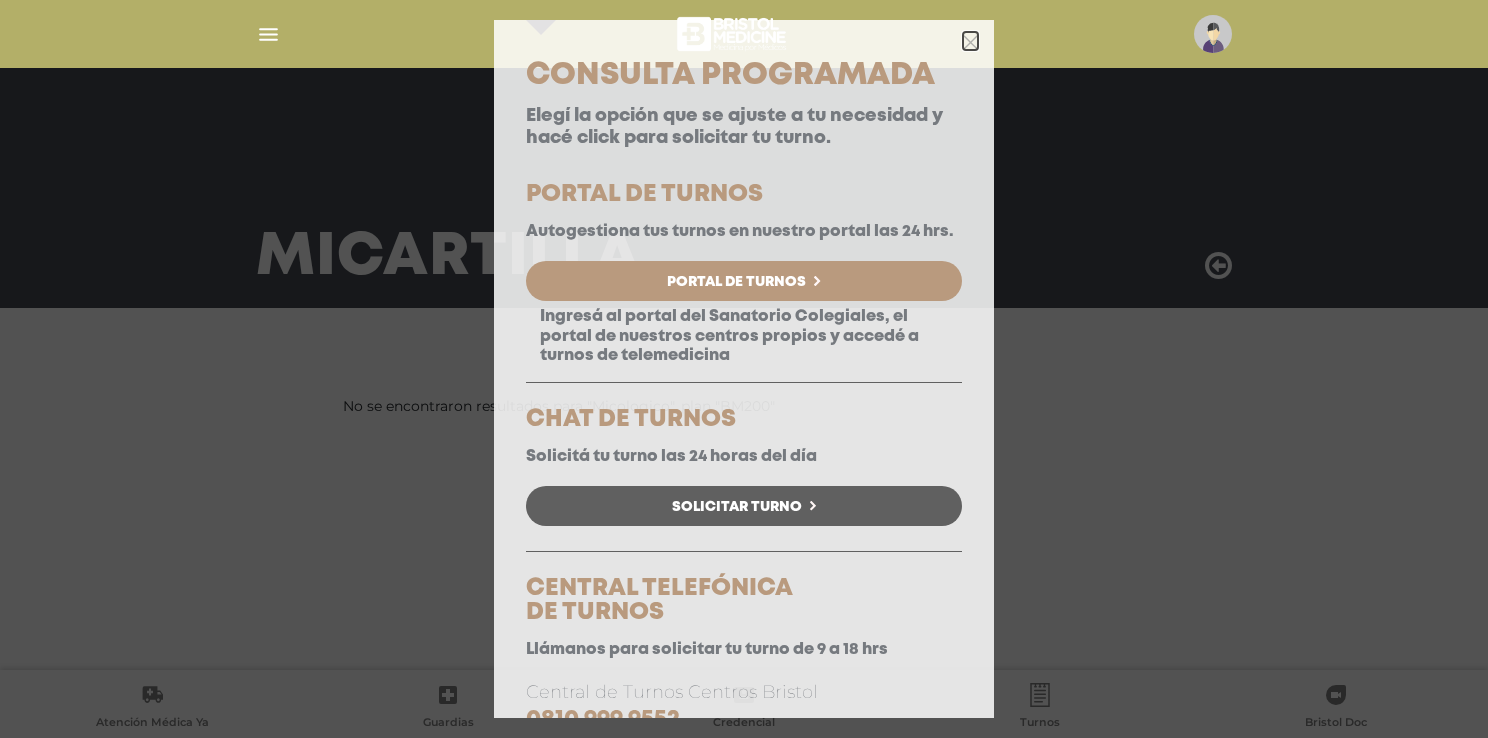 click 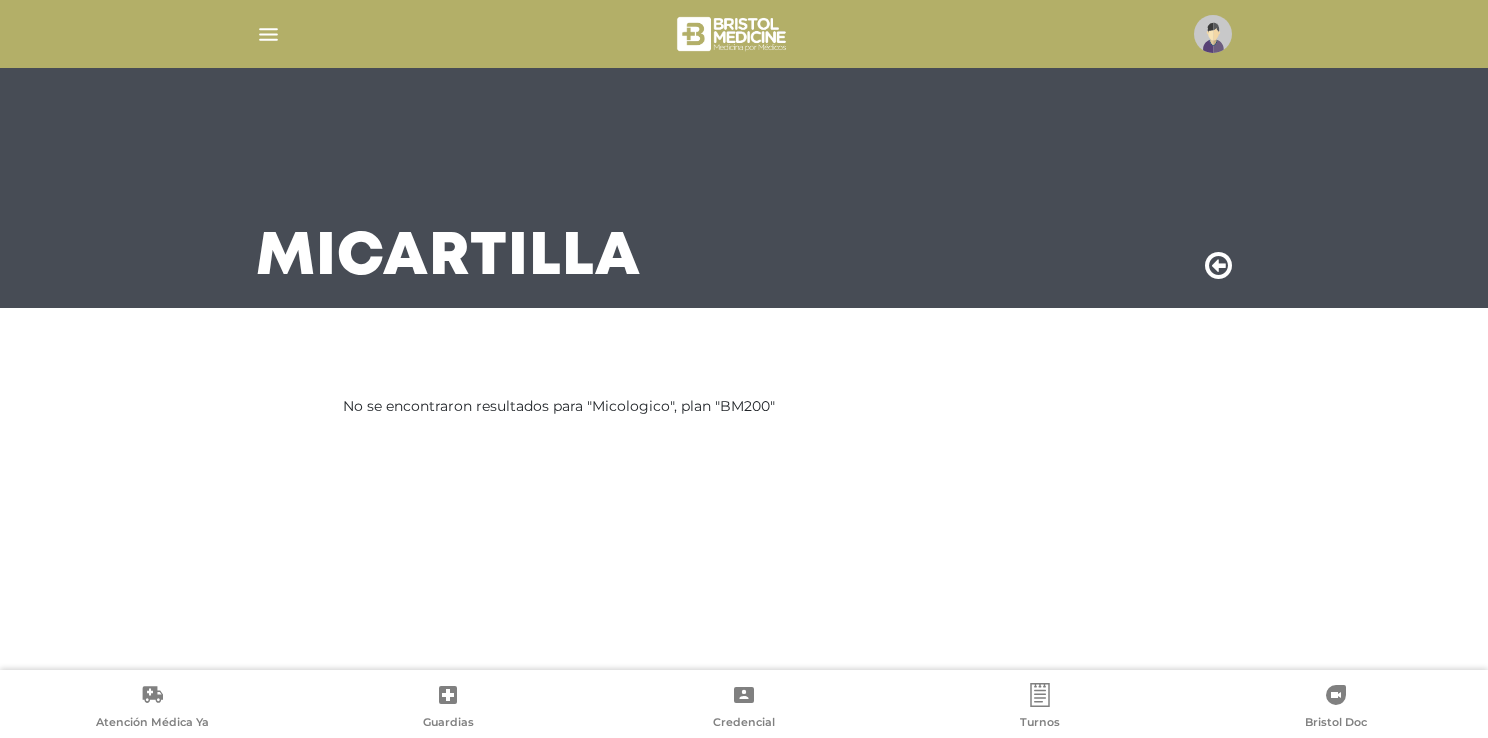 click at bounding box center [268, 34] 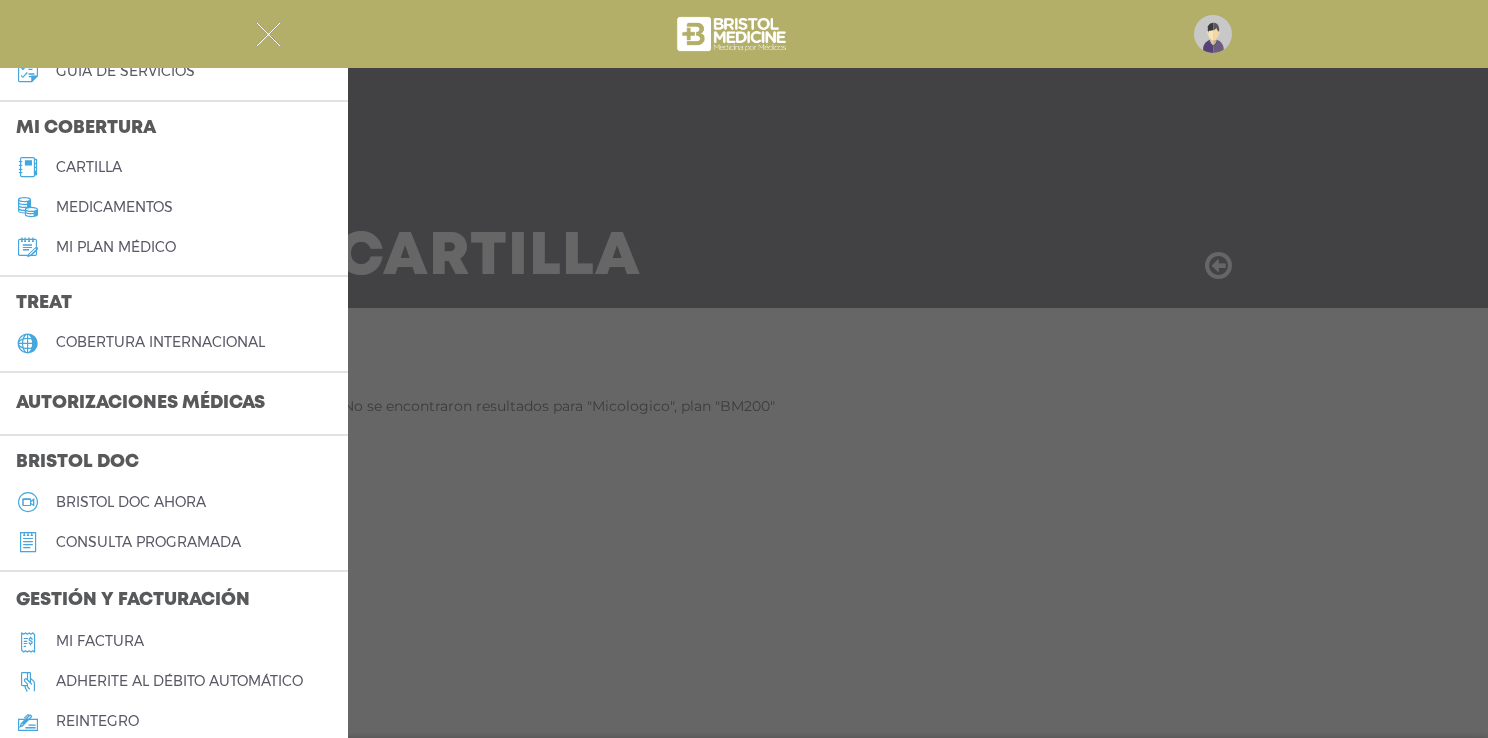 scroll, scrollTop: 0, scrollLeft: 0, axis: both 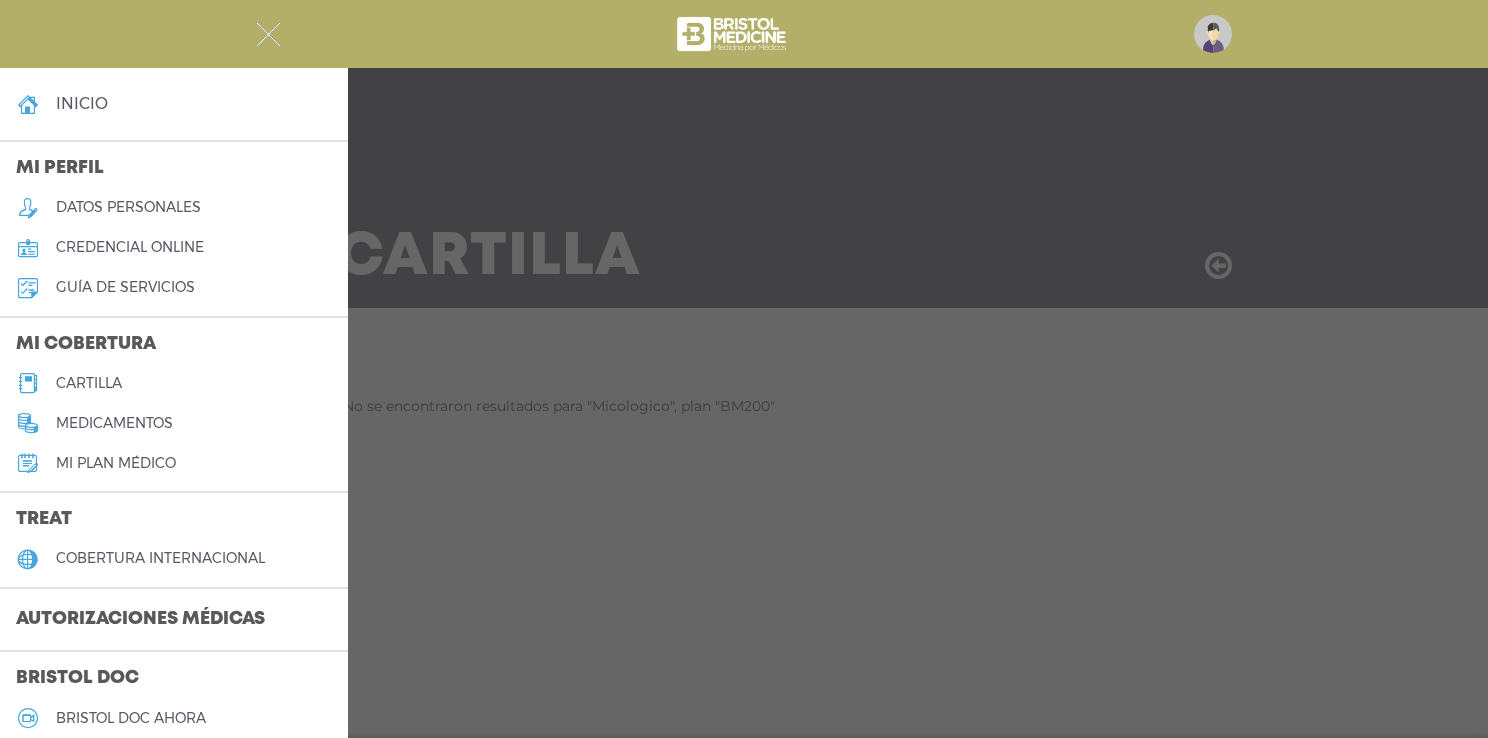 click on "cartilla" at bounding box center (89, 383) 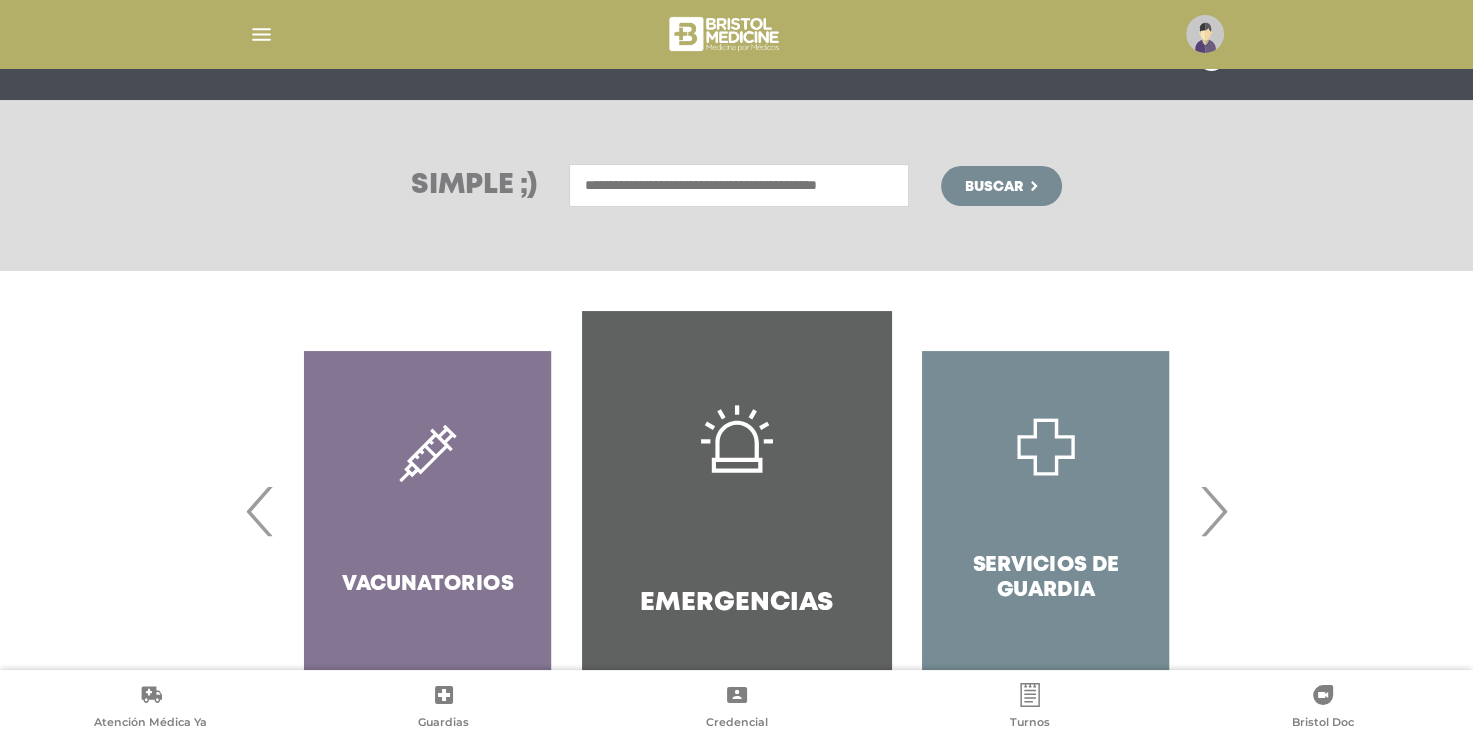 scroll, scrollTop: 288, scrollLeft: 0, axis: vertical 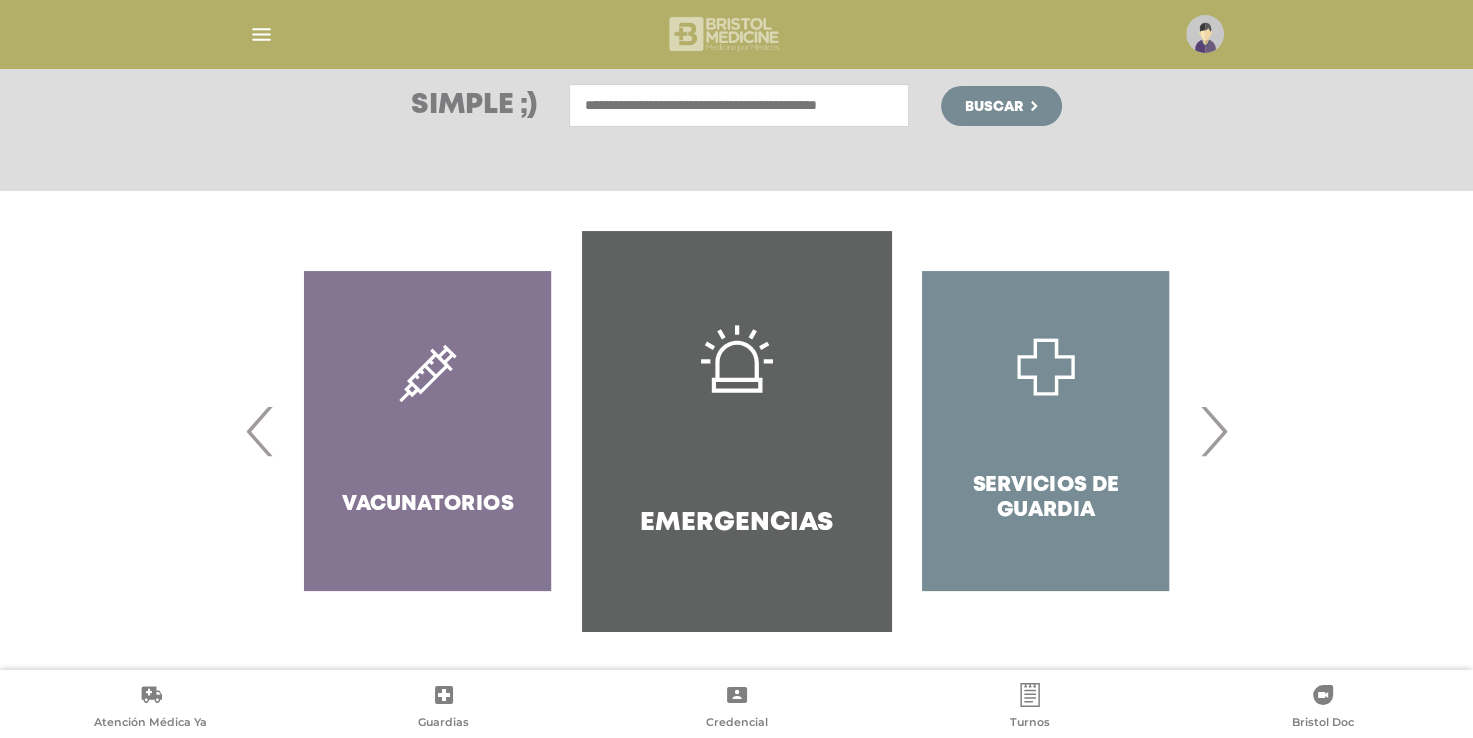 click at bounding box center (725, 34) 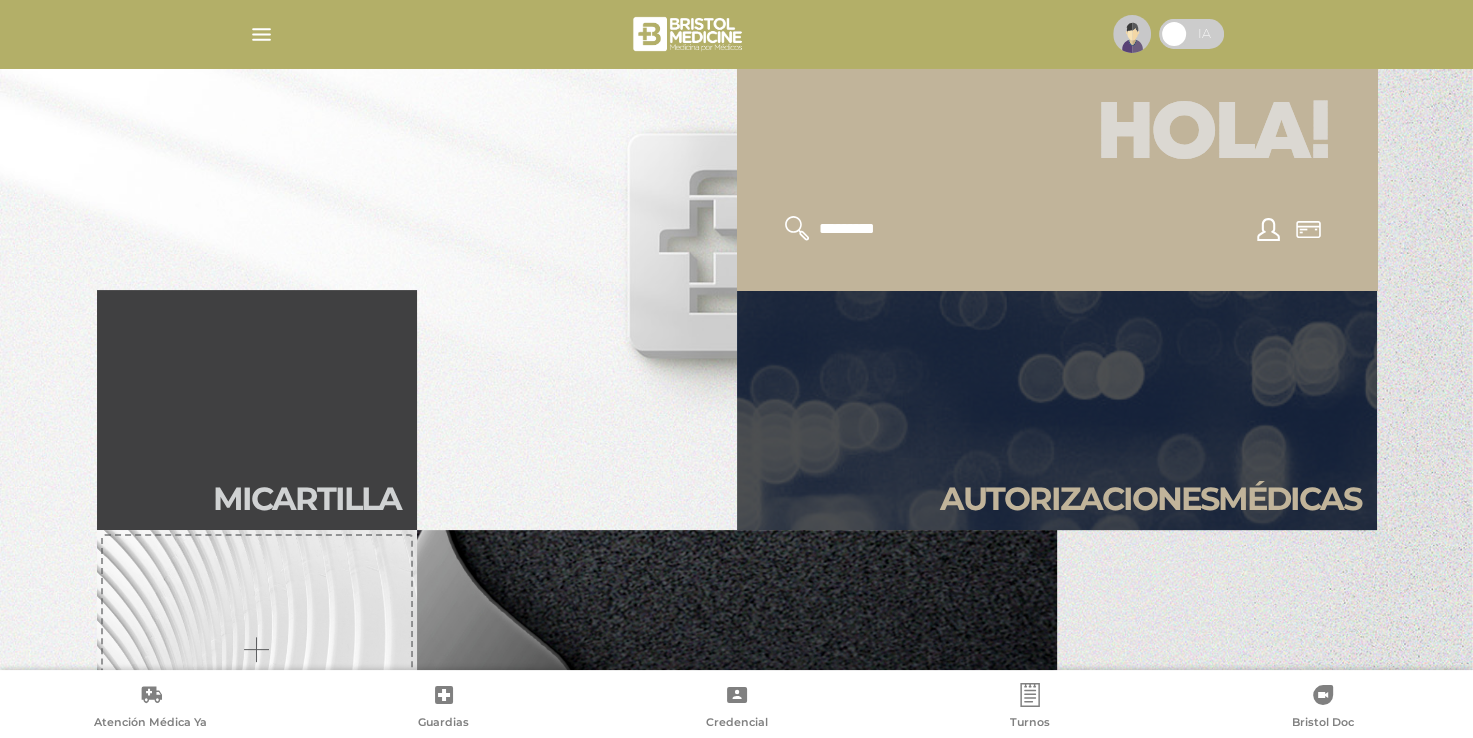 scroll, scrollTop: 404, scrollLeft: 0, axis: vertical 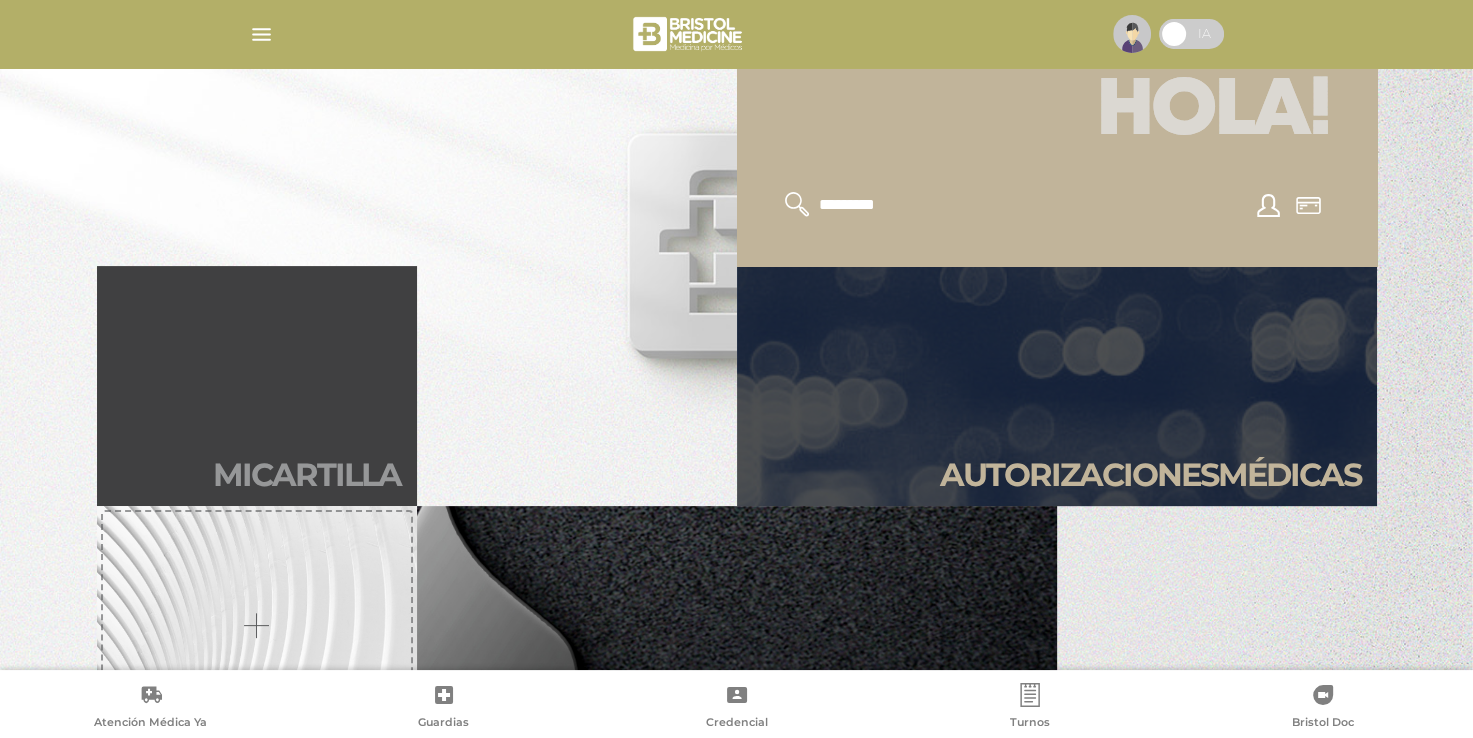 click on "Mi  car tilla" at bounding box center [257, 386] 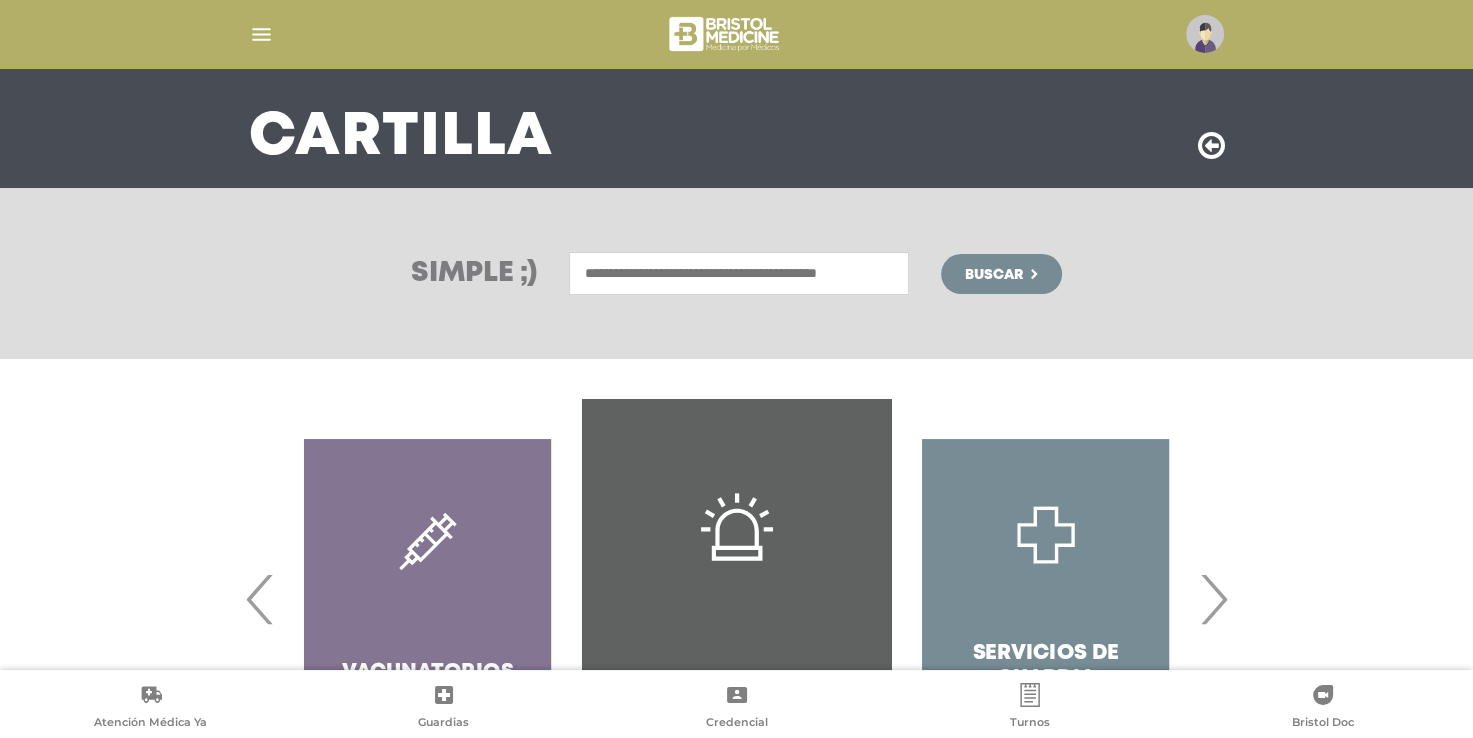 scroll, scrollTop: 288, scrollLeft: 0, axis: vertical 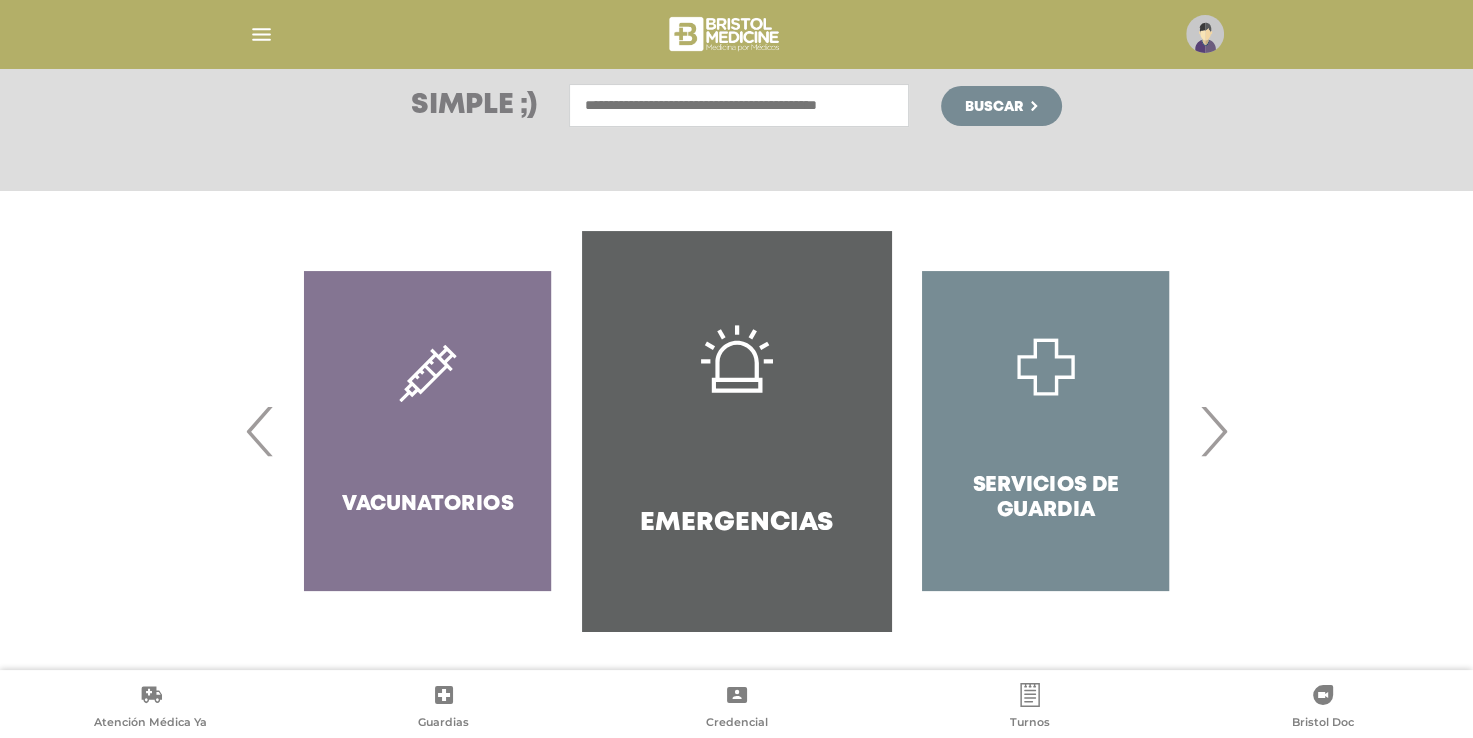 click on "›" at bounding box center [1213, 431] 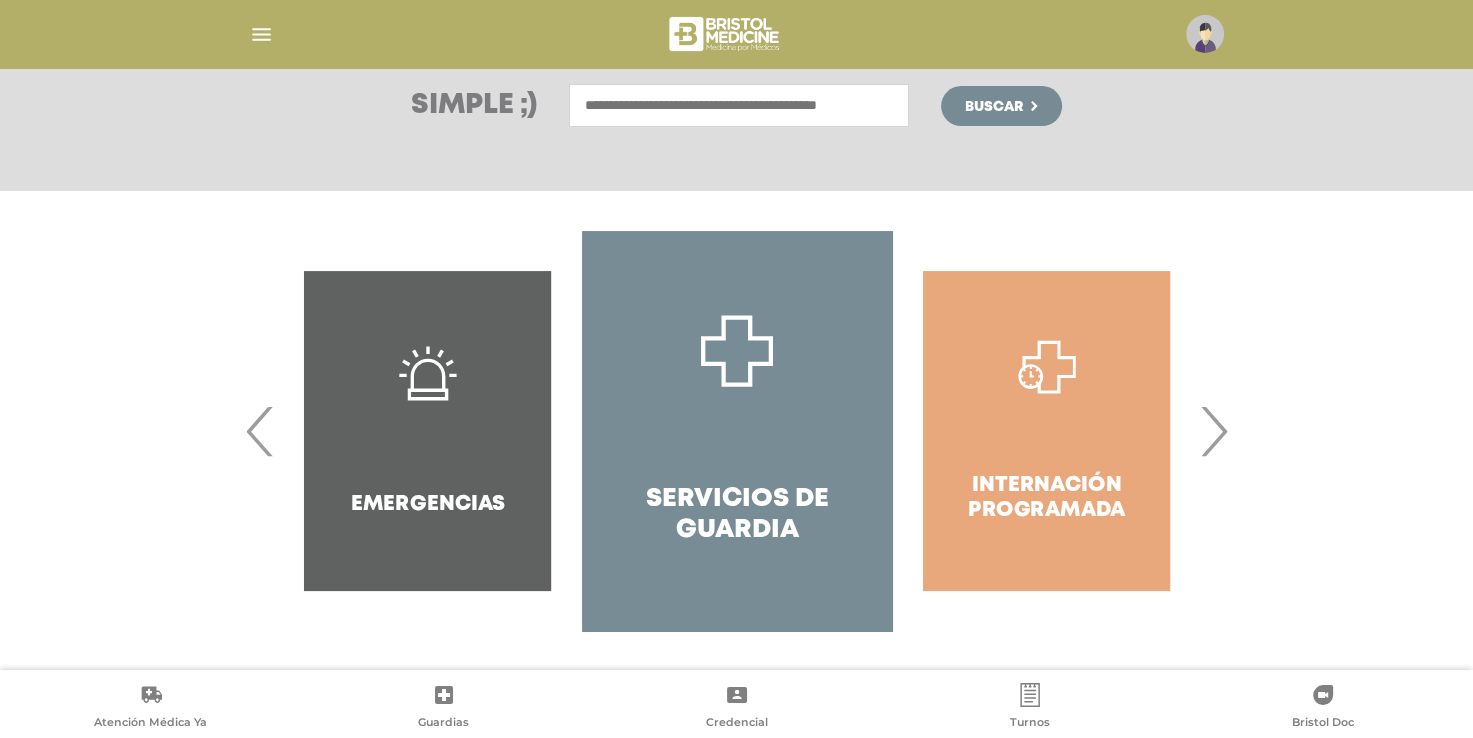 click on "›" at bounding box center (1213, 431) 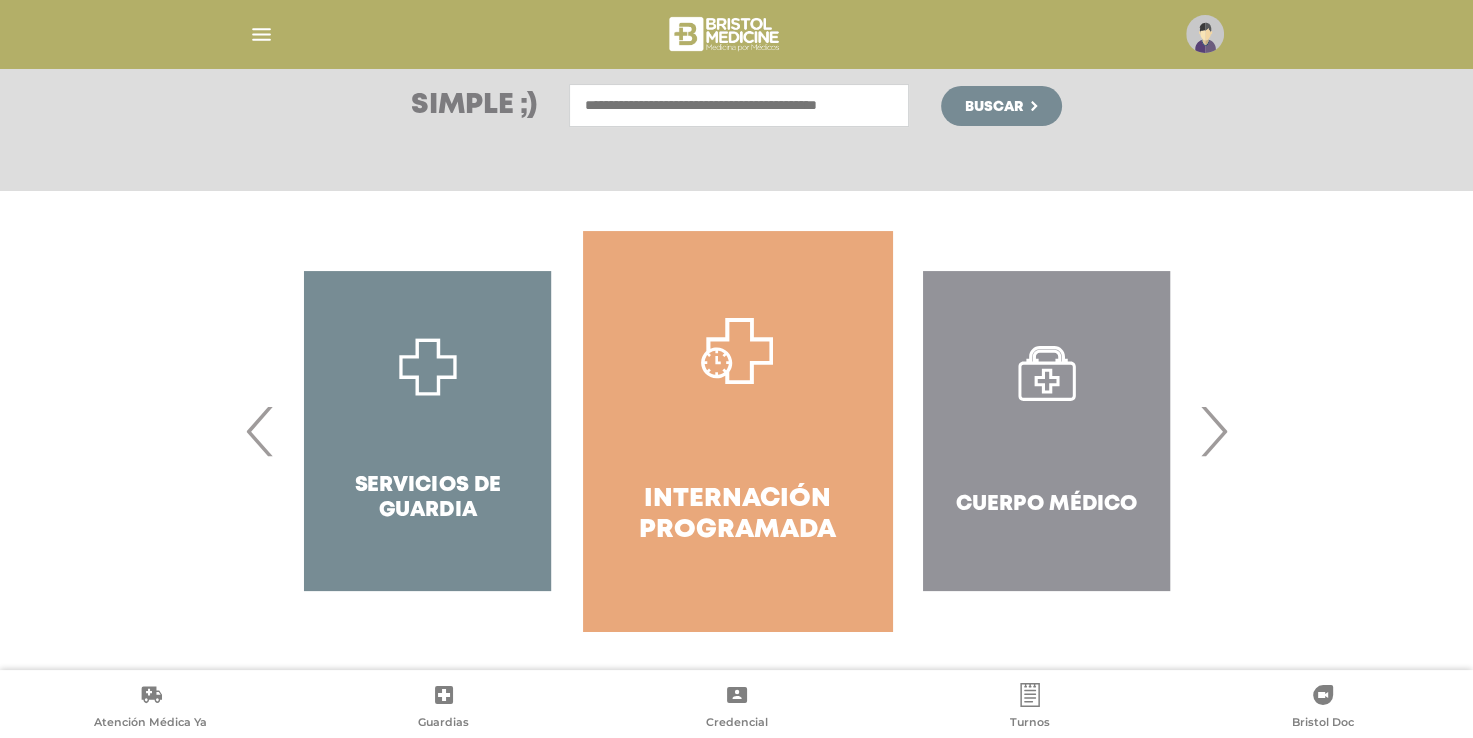 click on "›" at bounding box center (1213, 431) 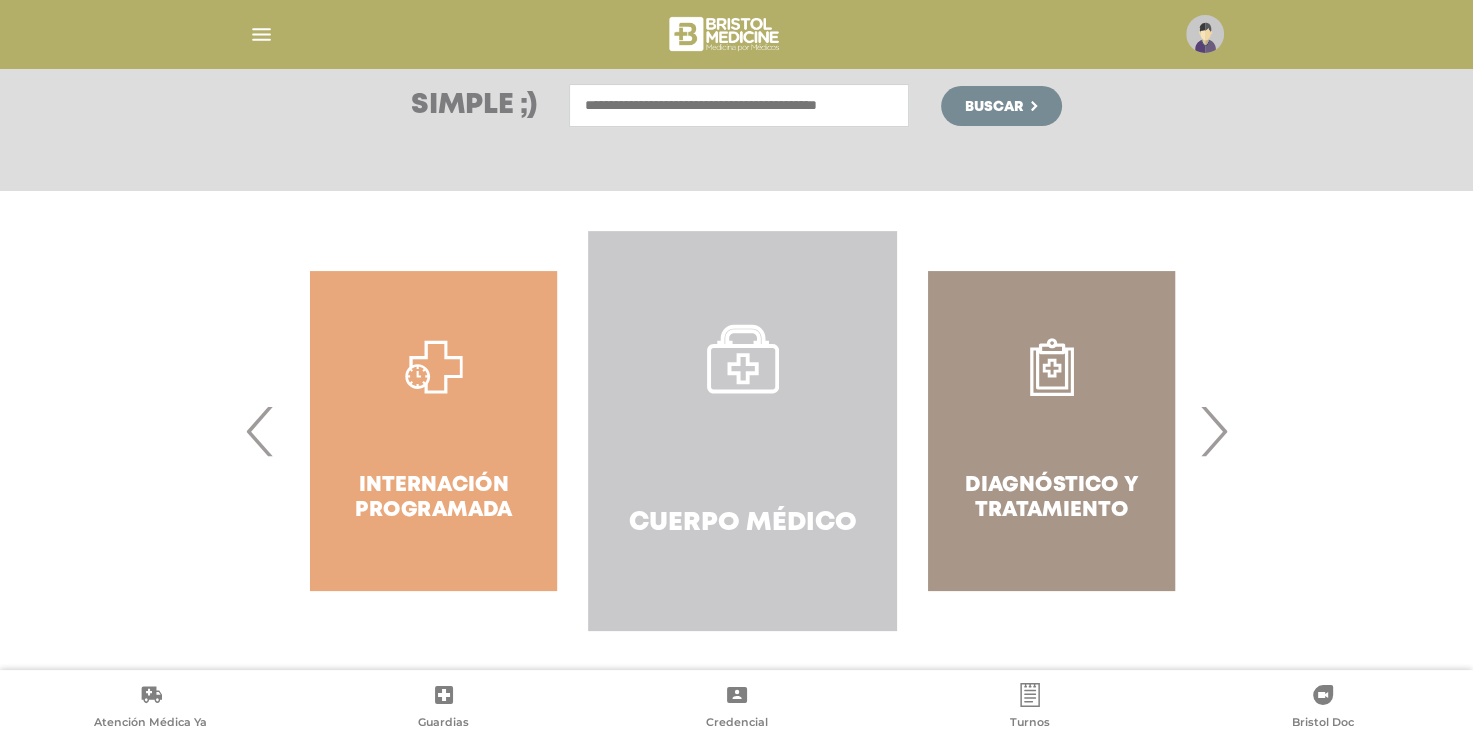 click on "Cuerpo Médico" at bounding box center [742, 431] 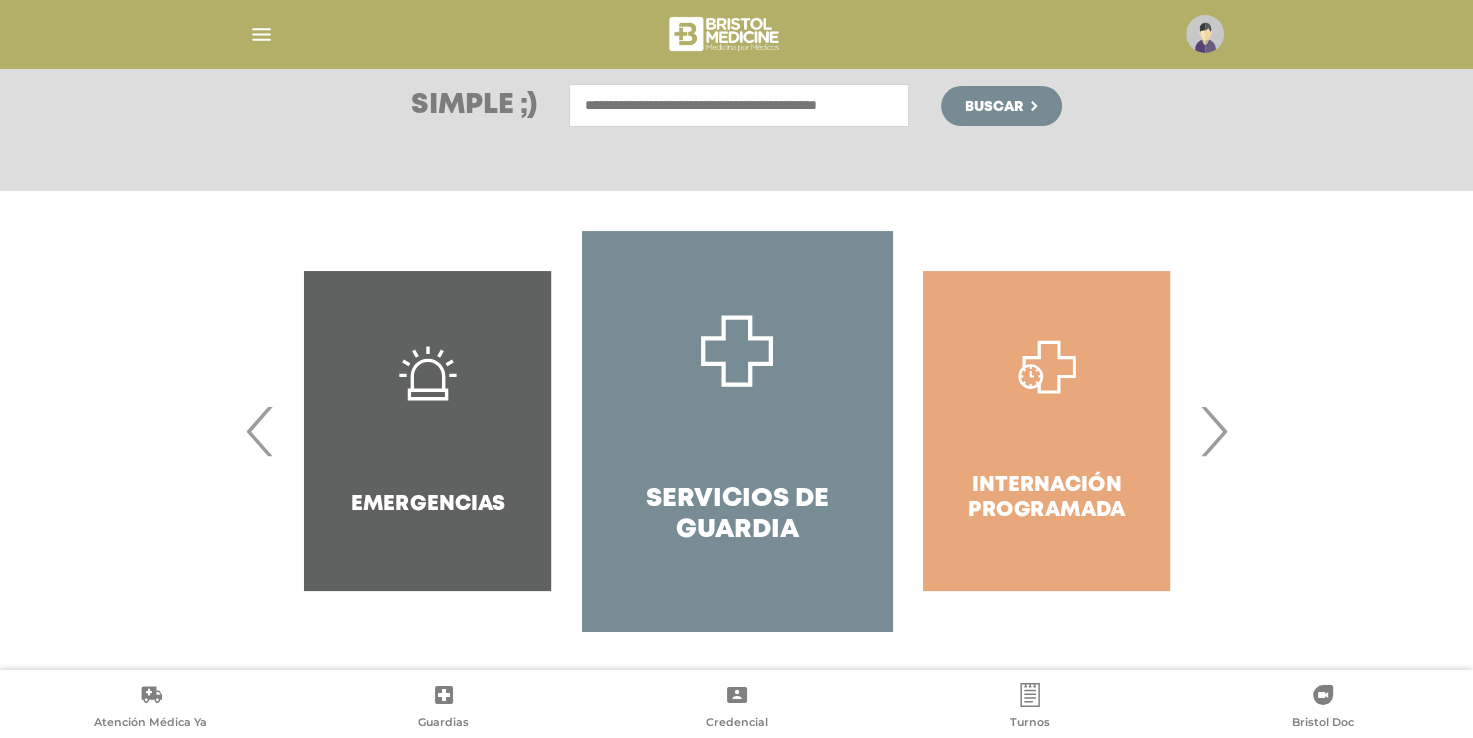 click on "›" at bounding box center (1213, 431) 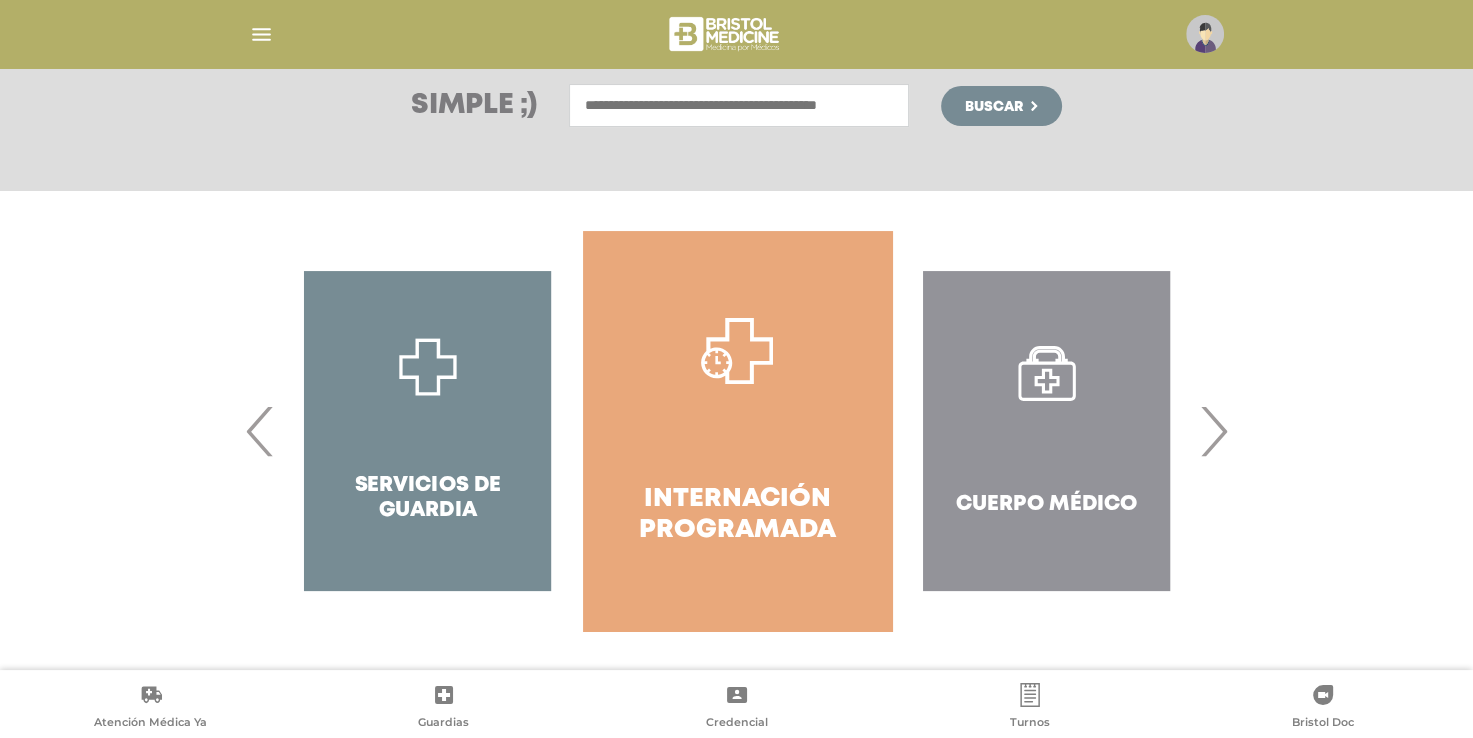 click on "›" at bounding box center (1213, 431) 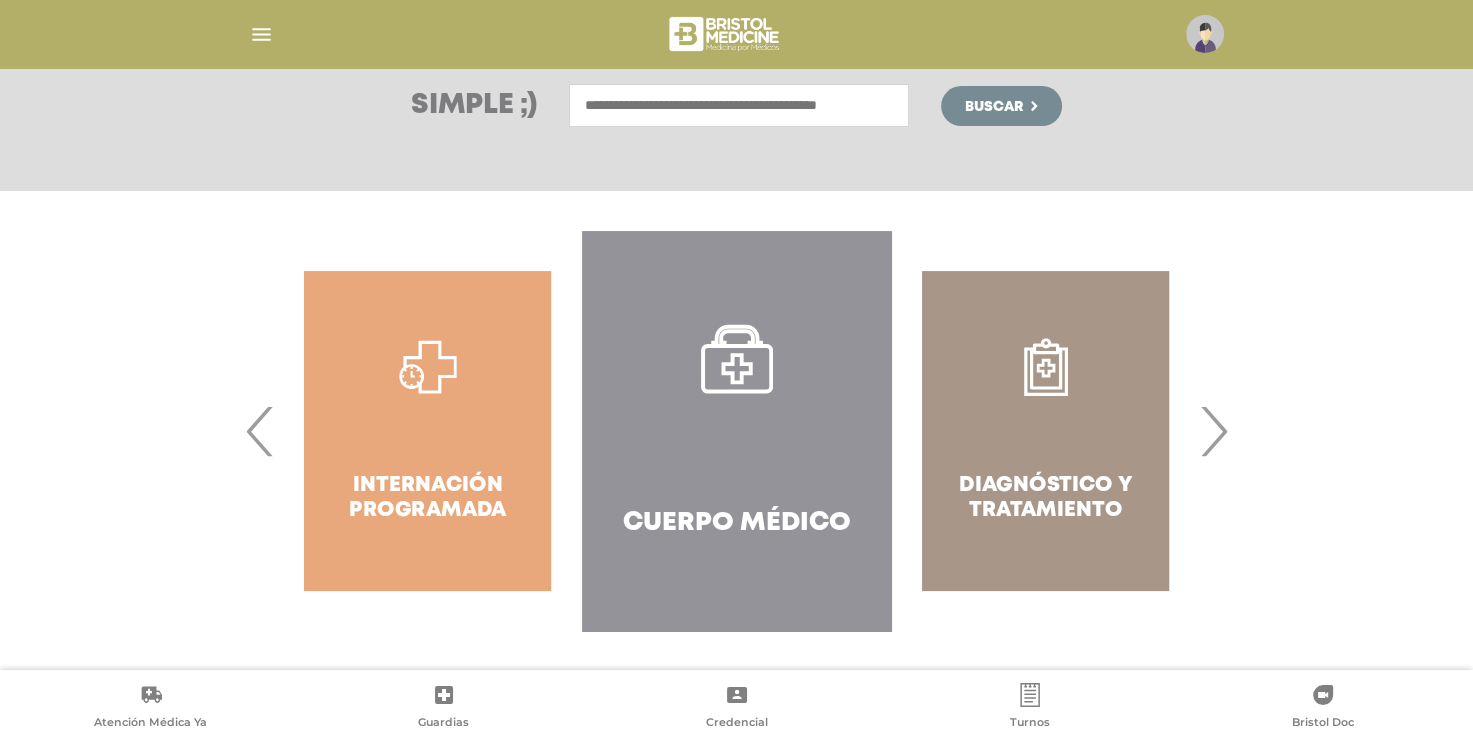 click on "›" at bounding box center [1213, 431] 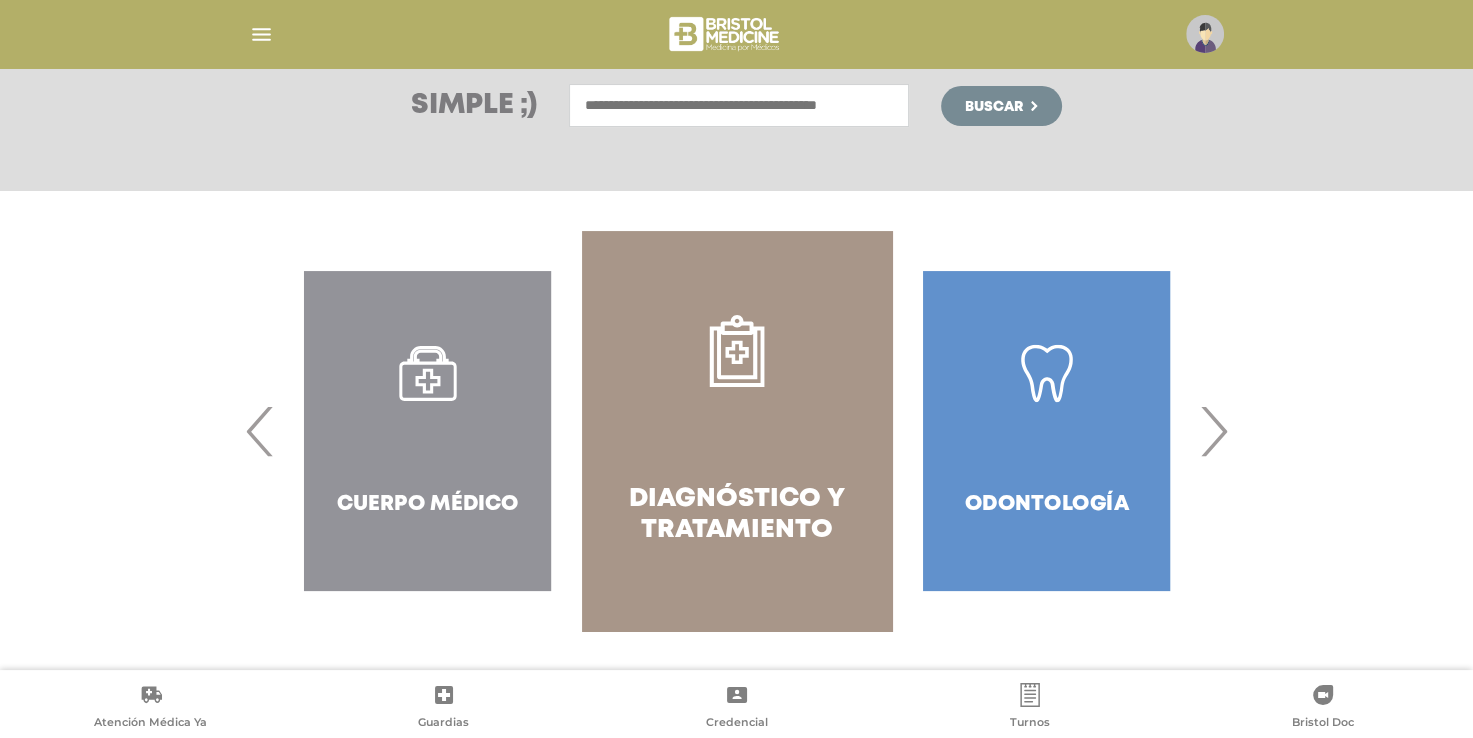 click on "›" at bounding box center (1213, 431) 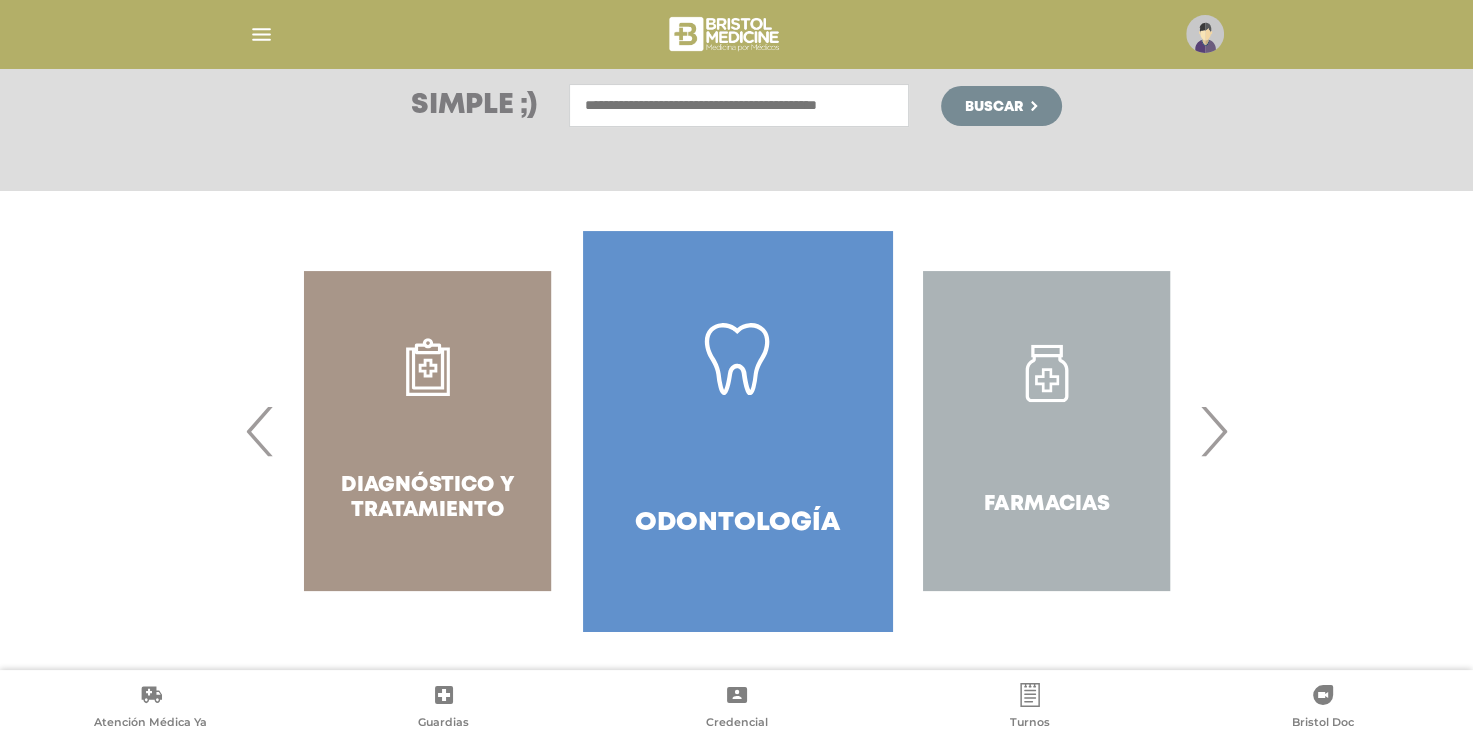 click on "Diagnóstico y Tratamiento" at bounding box center (427, 431) 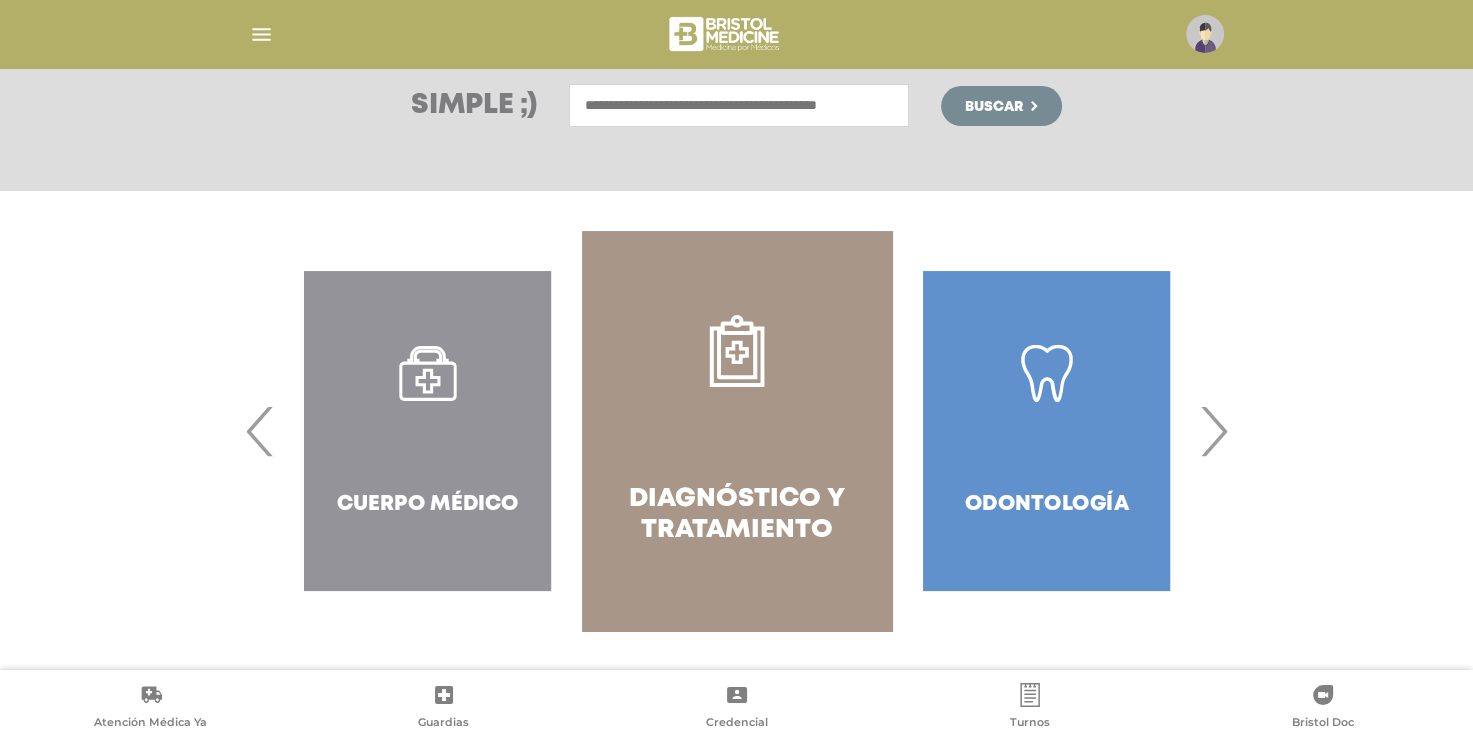 click 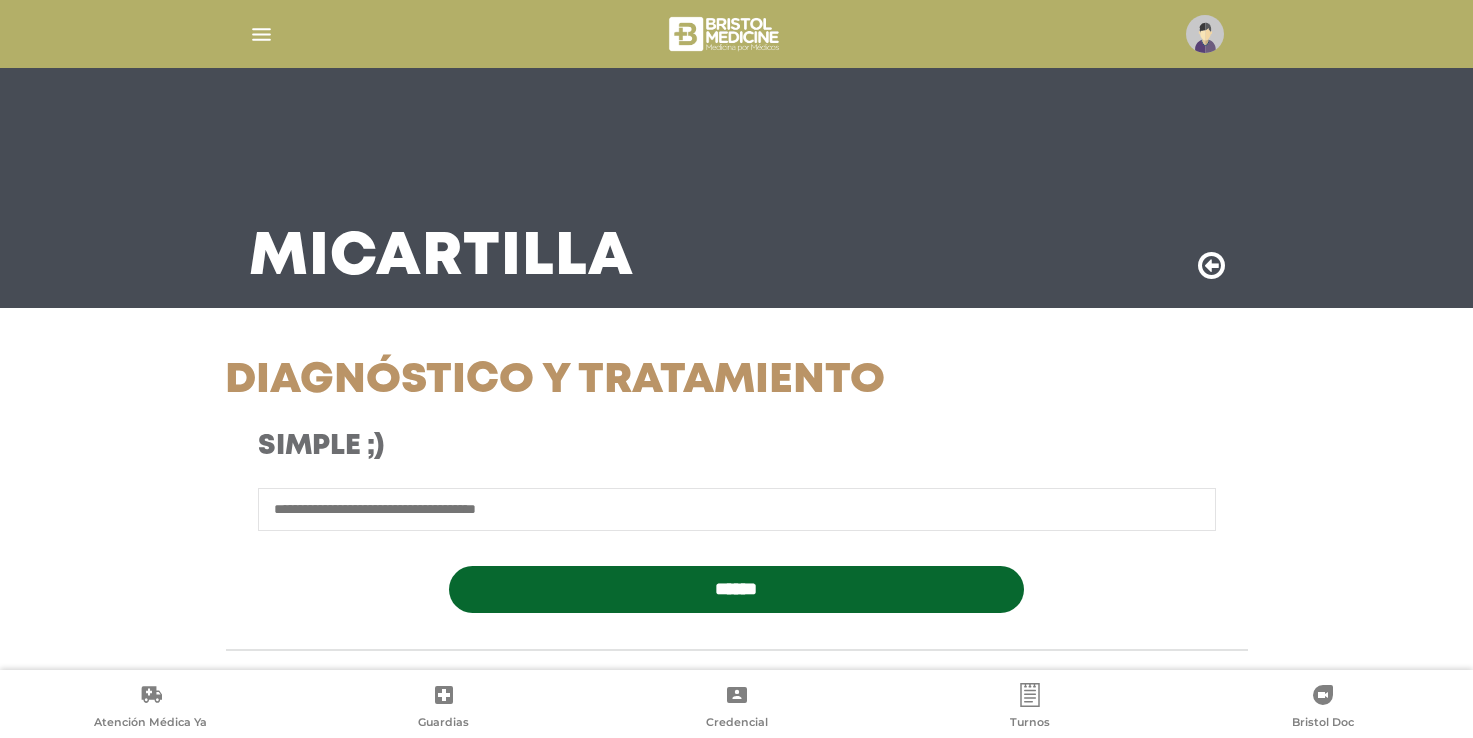 scroll, scrollTop: 0, scrollLeft: 0, axis: both 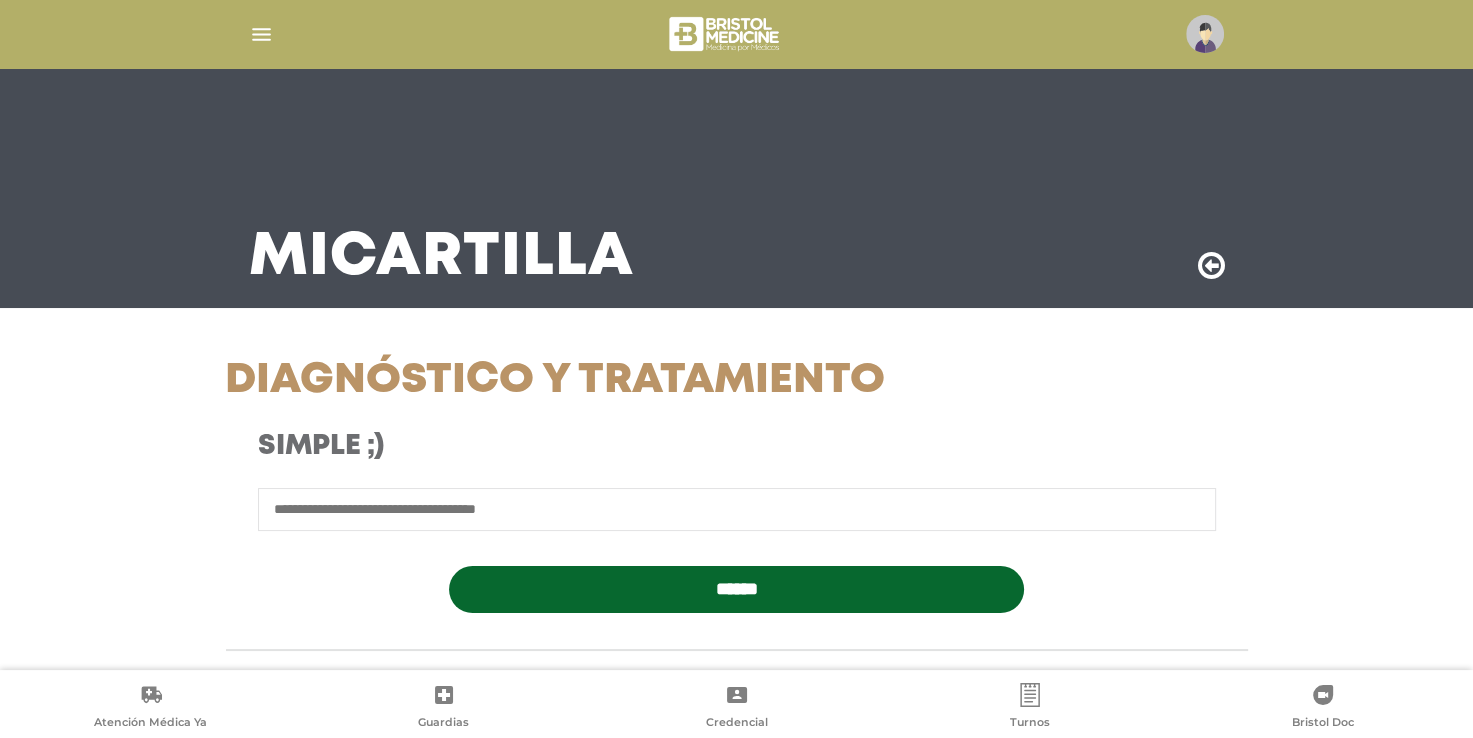click at bounding box center [737, 509] 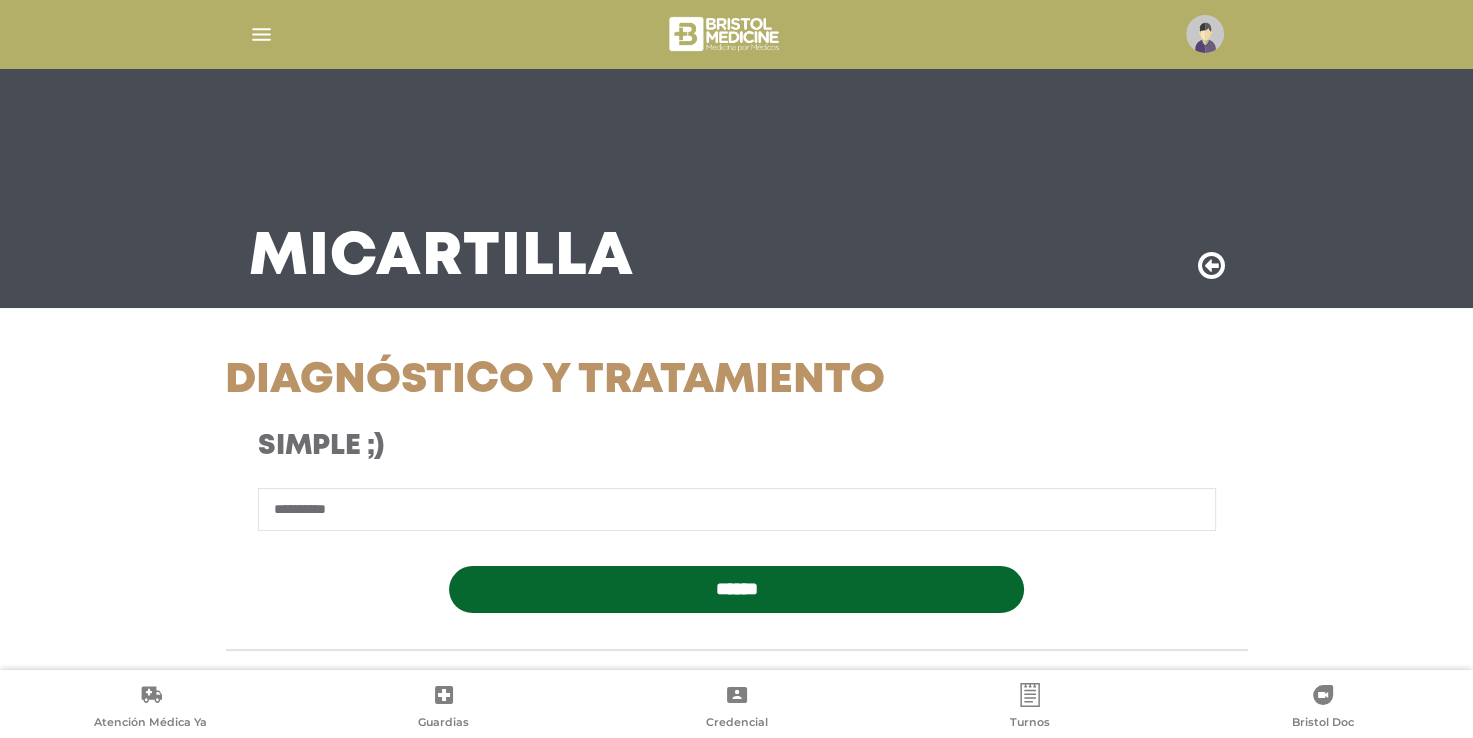 type on "**********" 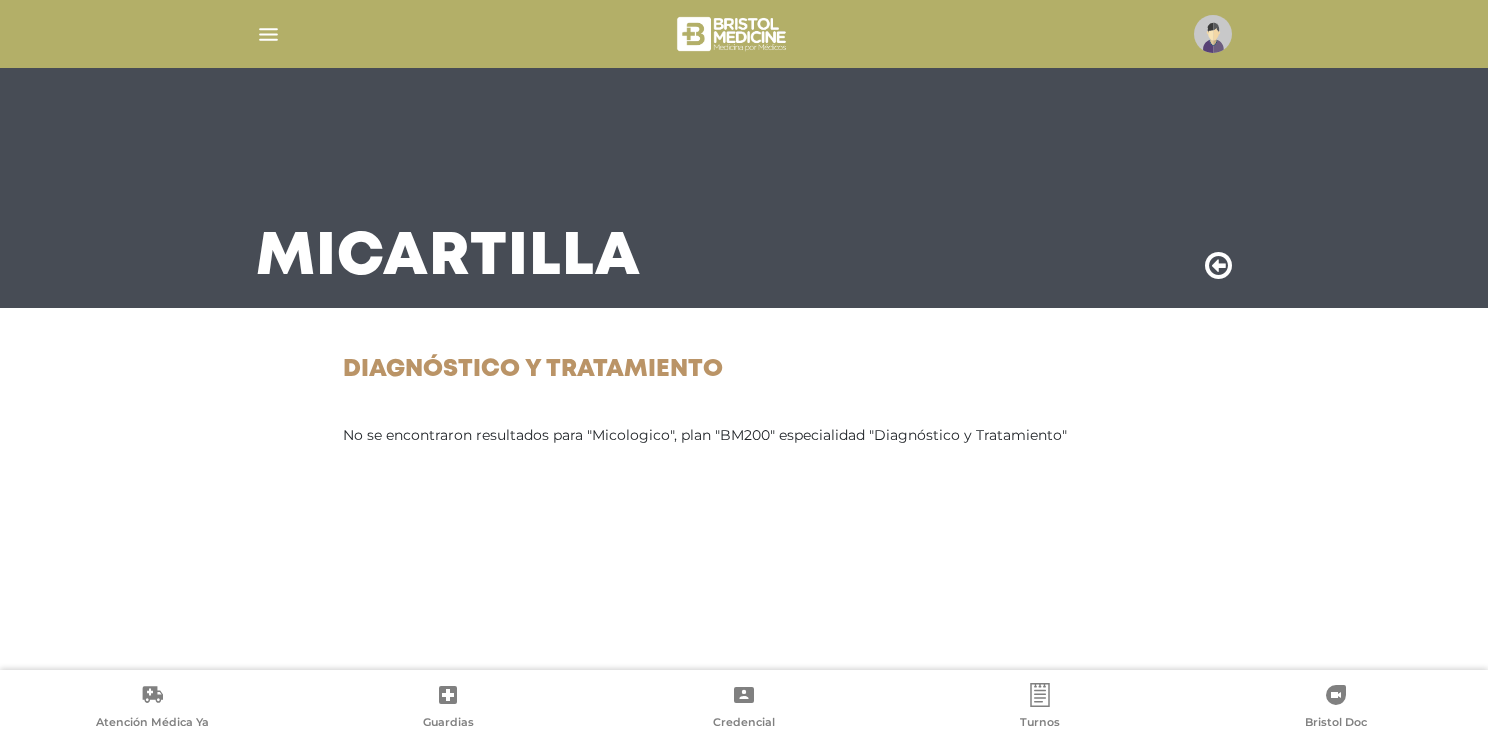 scroll, scrollTop: 0, scrollLeft: 0, axis: both 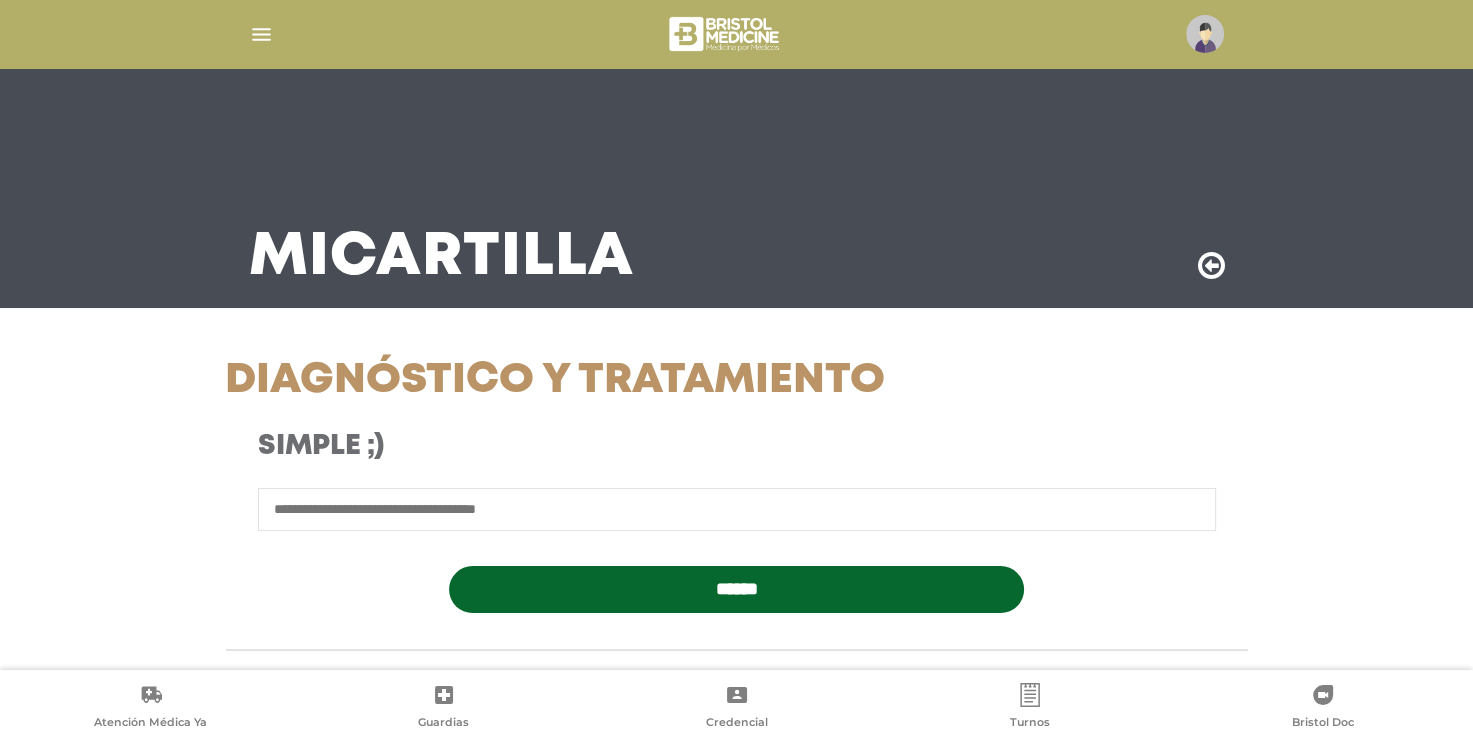 click at bounding box center (737, 509) 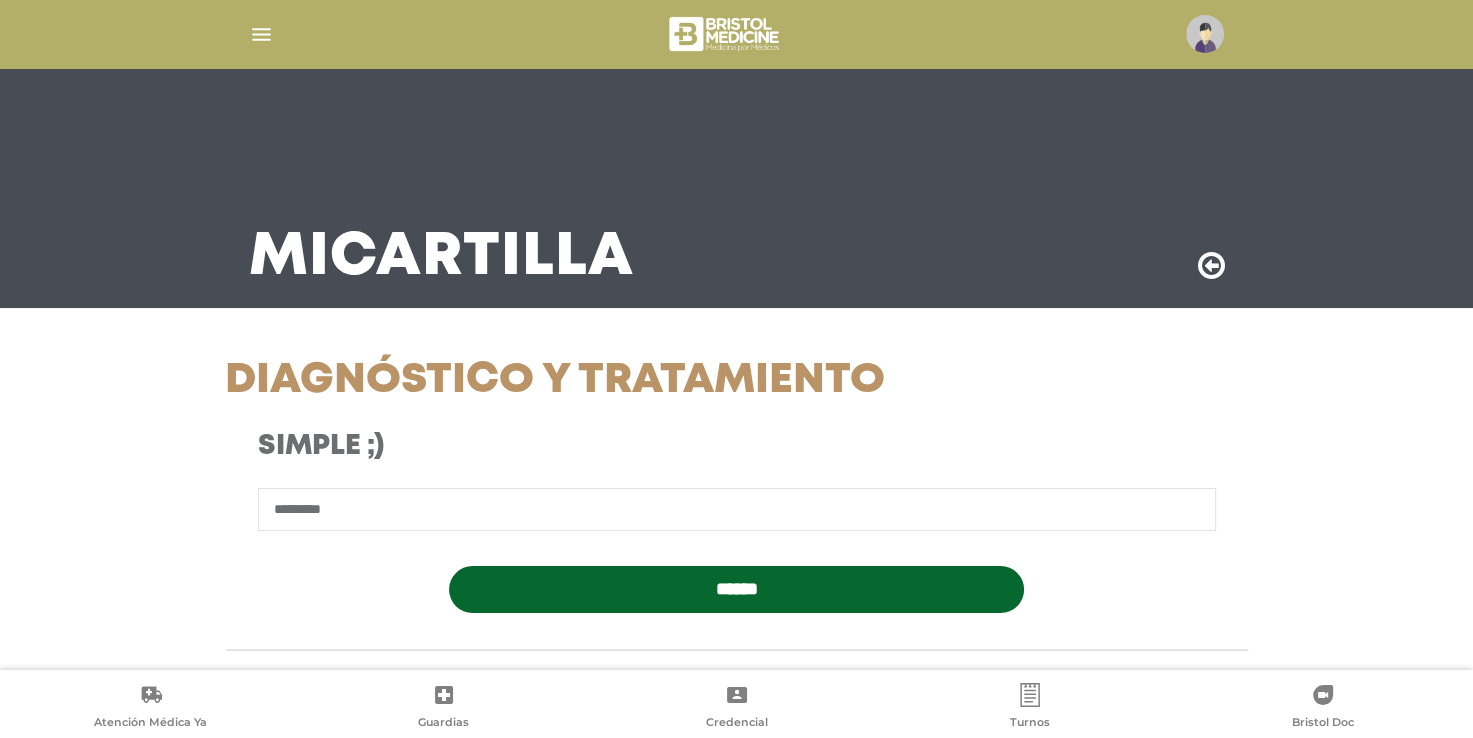 type on "*********" 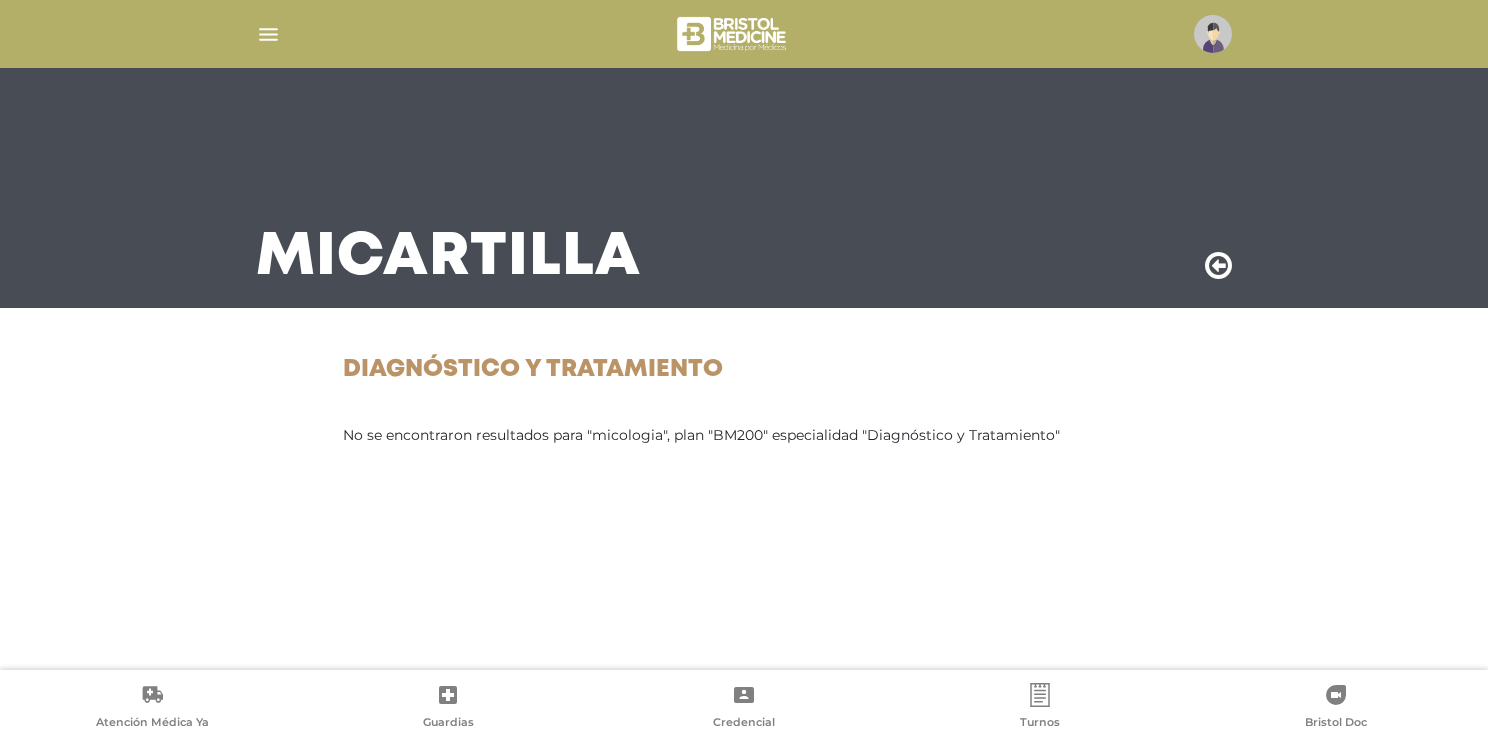 scroll, scrollTop: 0, scrollLeft: 0, axis: both 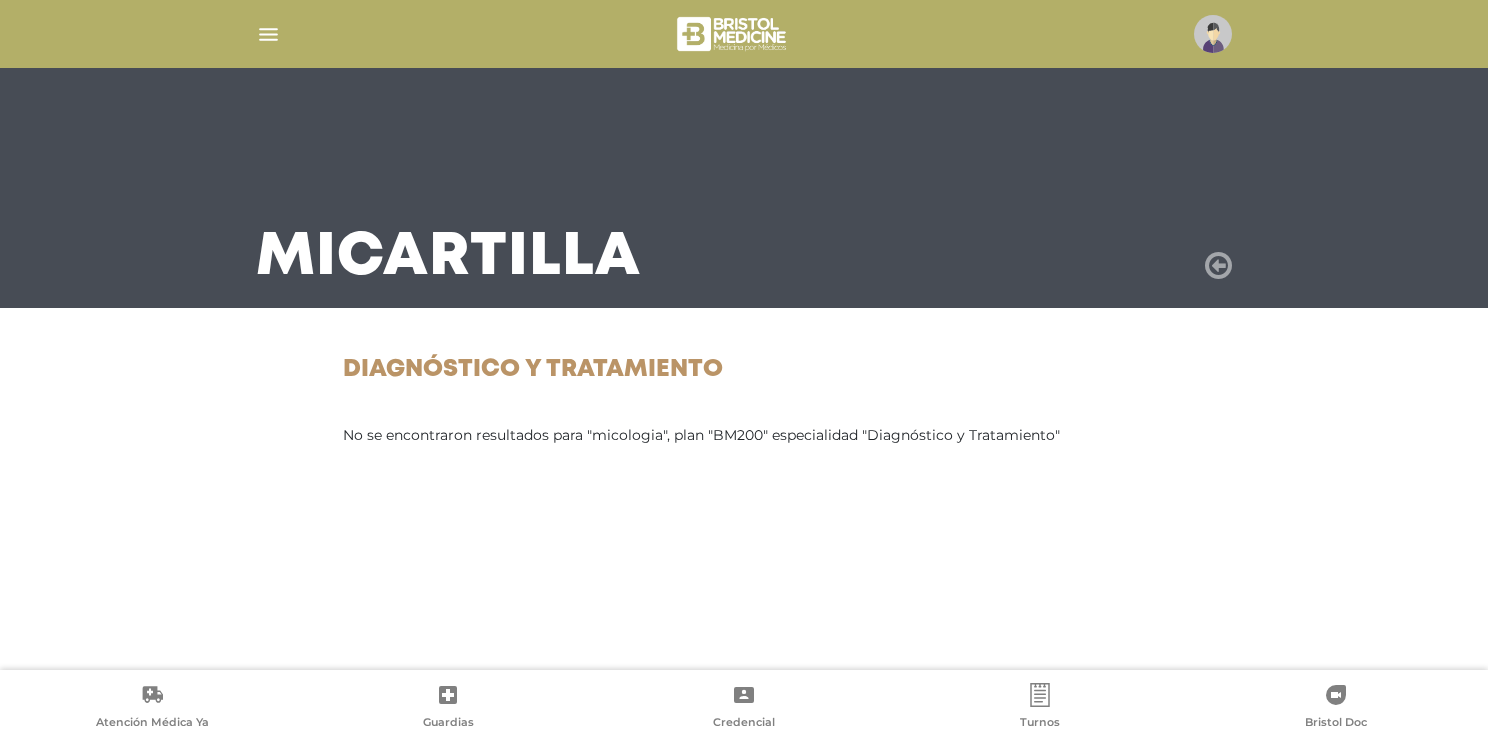 click at bounding box center [1218, 266] 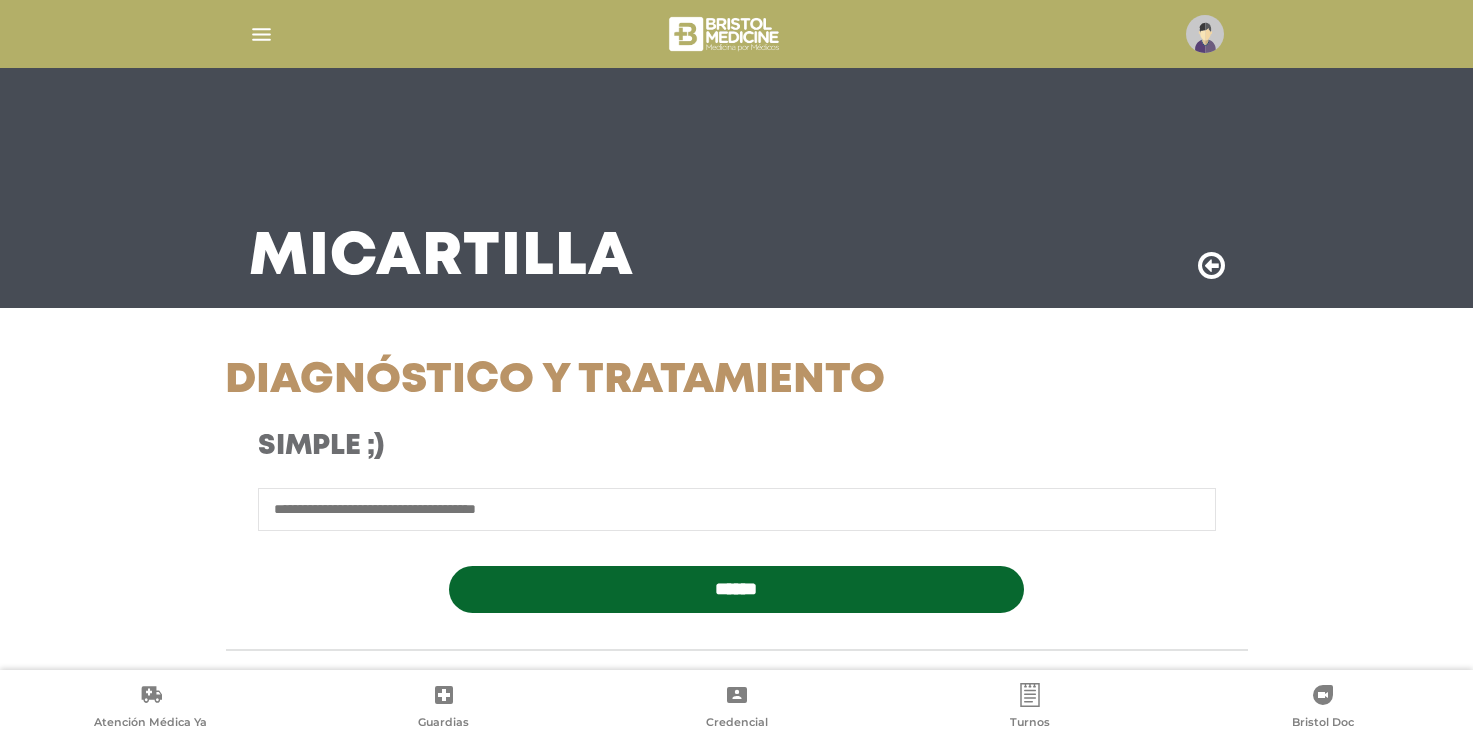 scroll, scrollTop: 0, scrollLeft: 0, axis: both 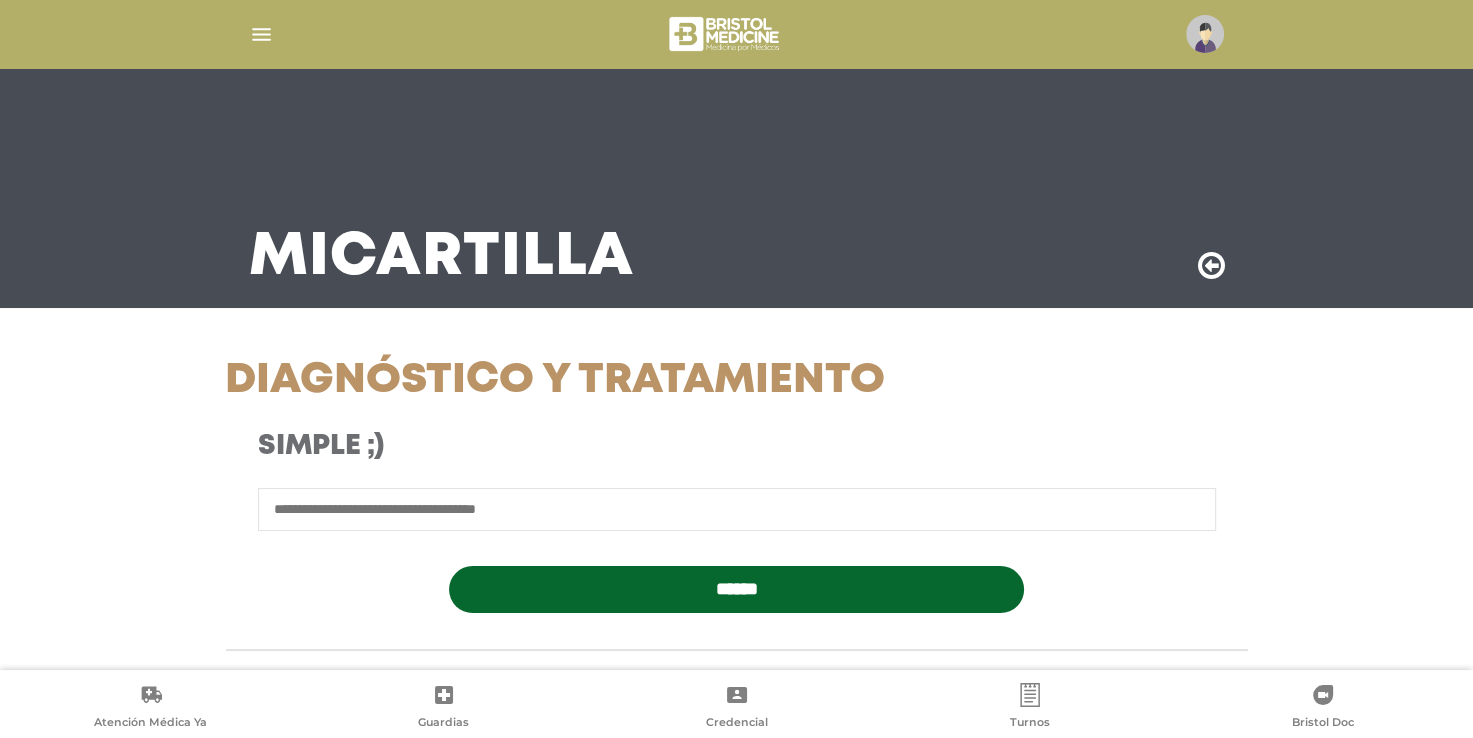 click at bounding box center (737, 509) 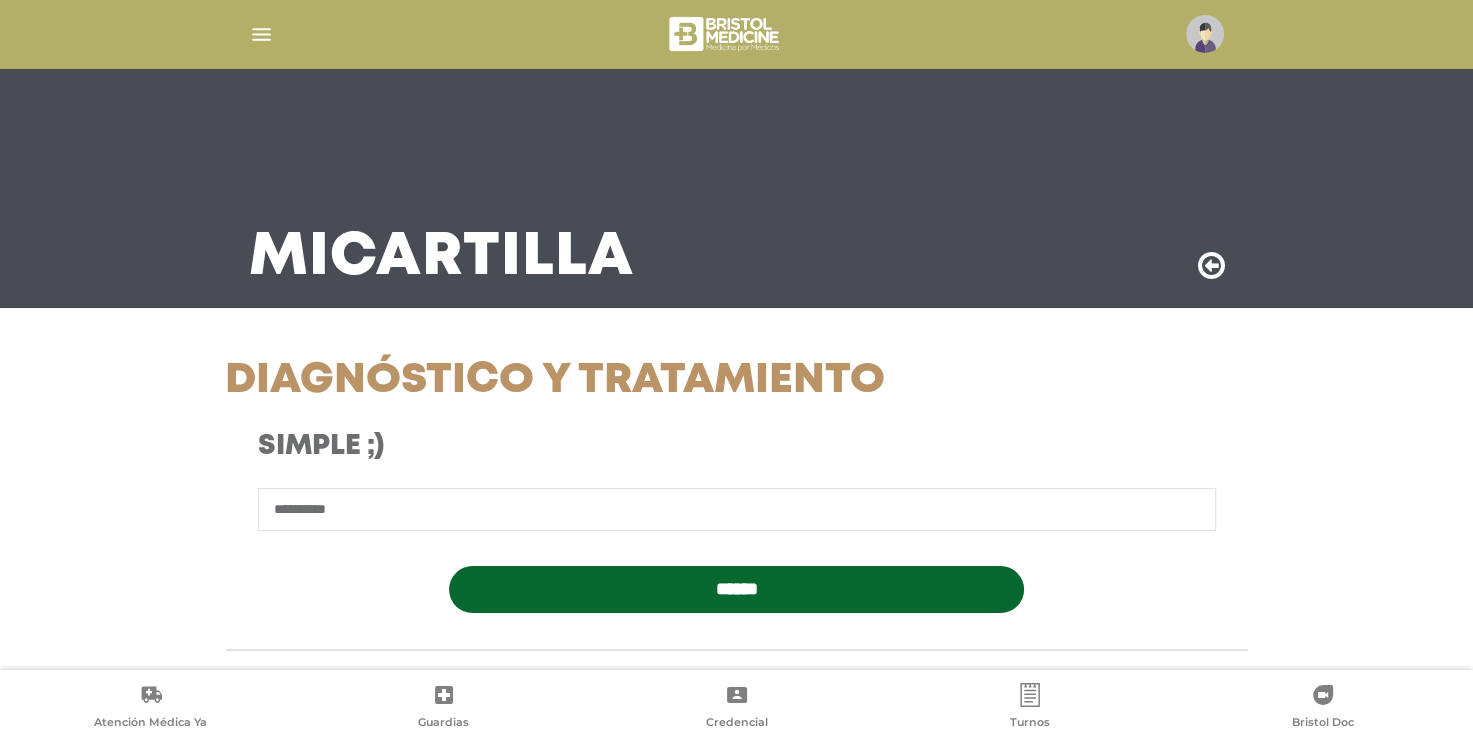 type on "**********" 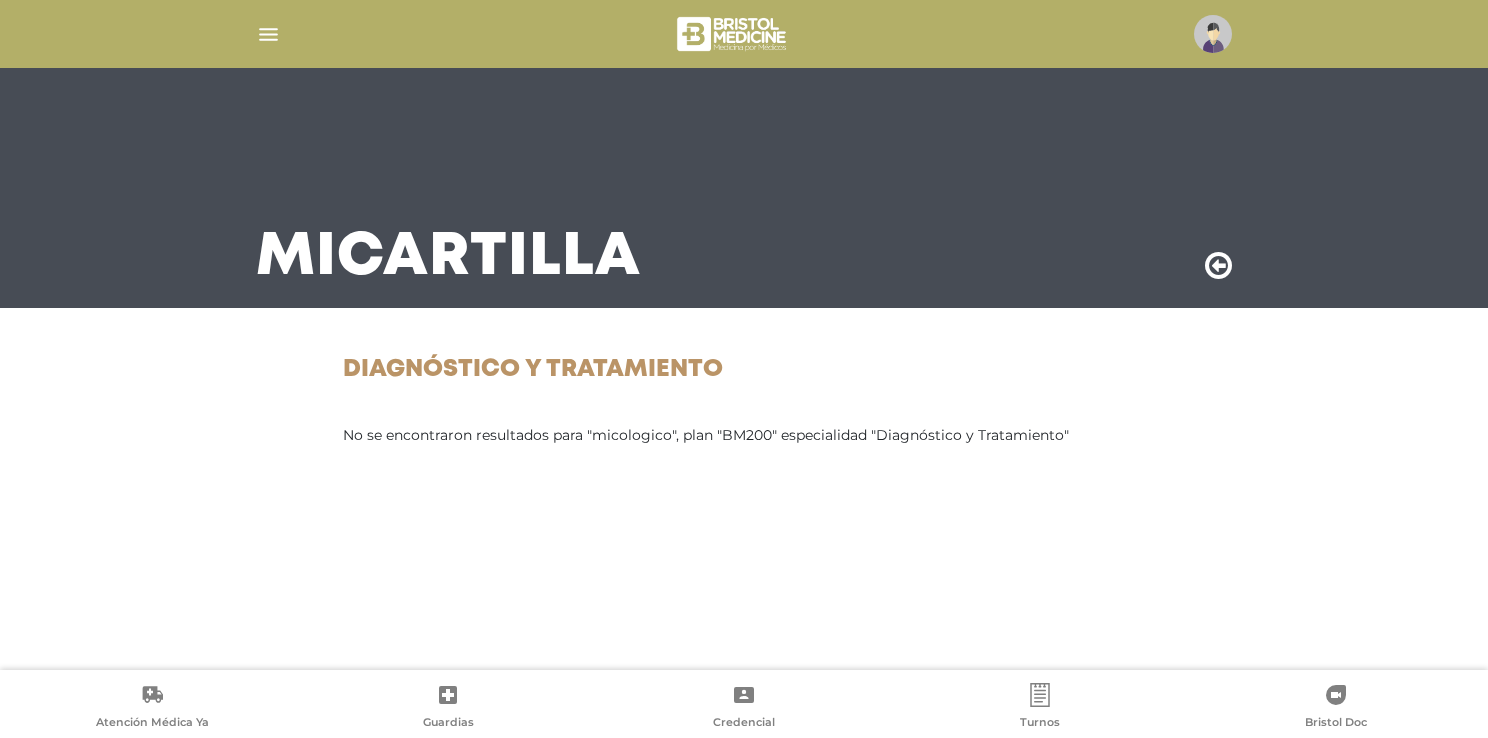 scroll, scrollTop: 0, scrollLeft: 0, axis: both 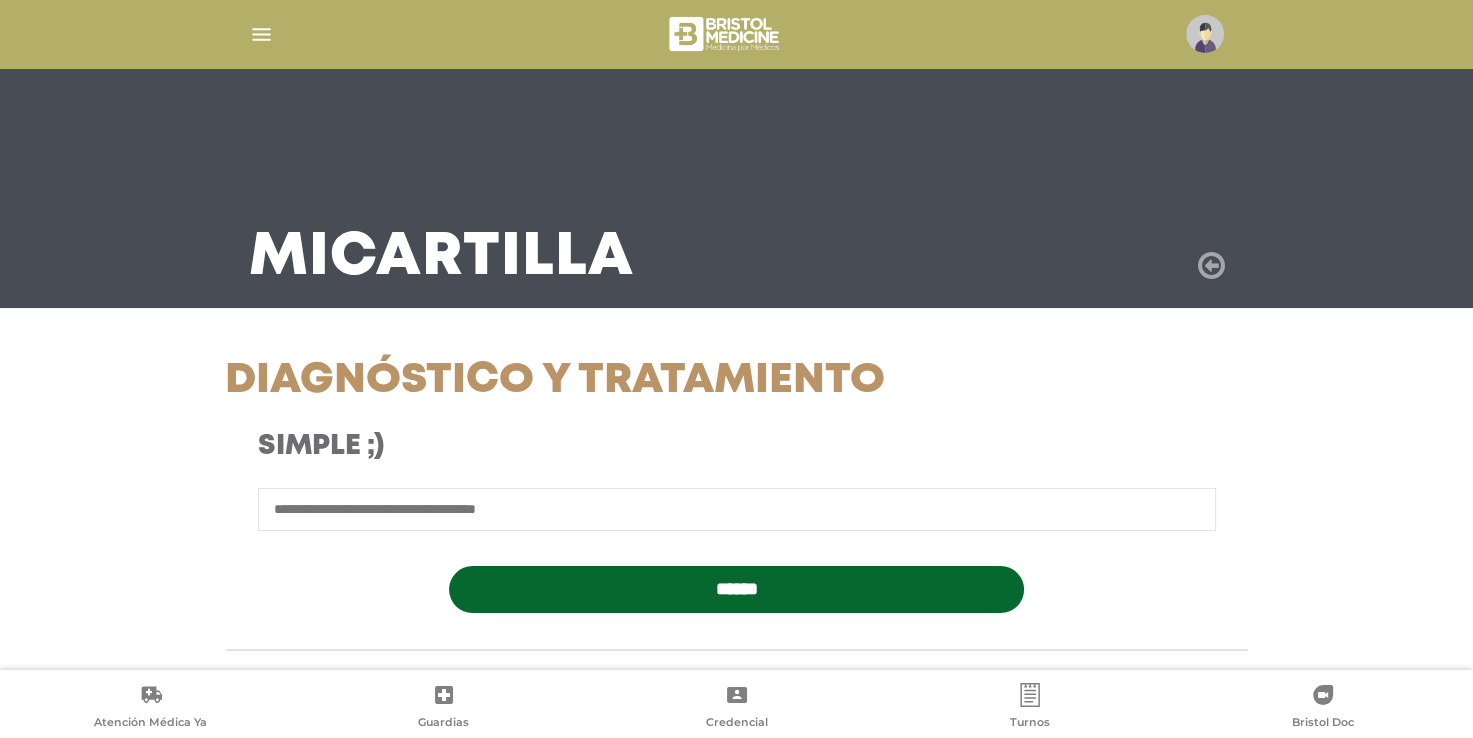click at bounding box center [1211, 266] 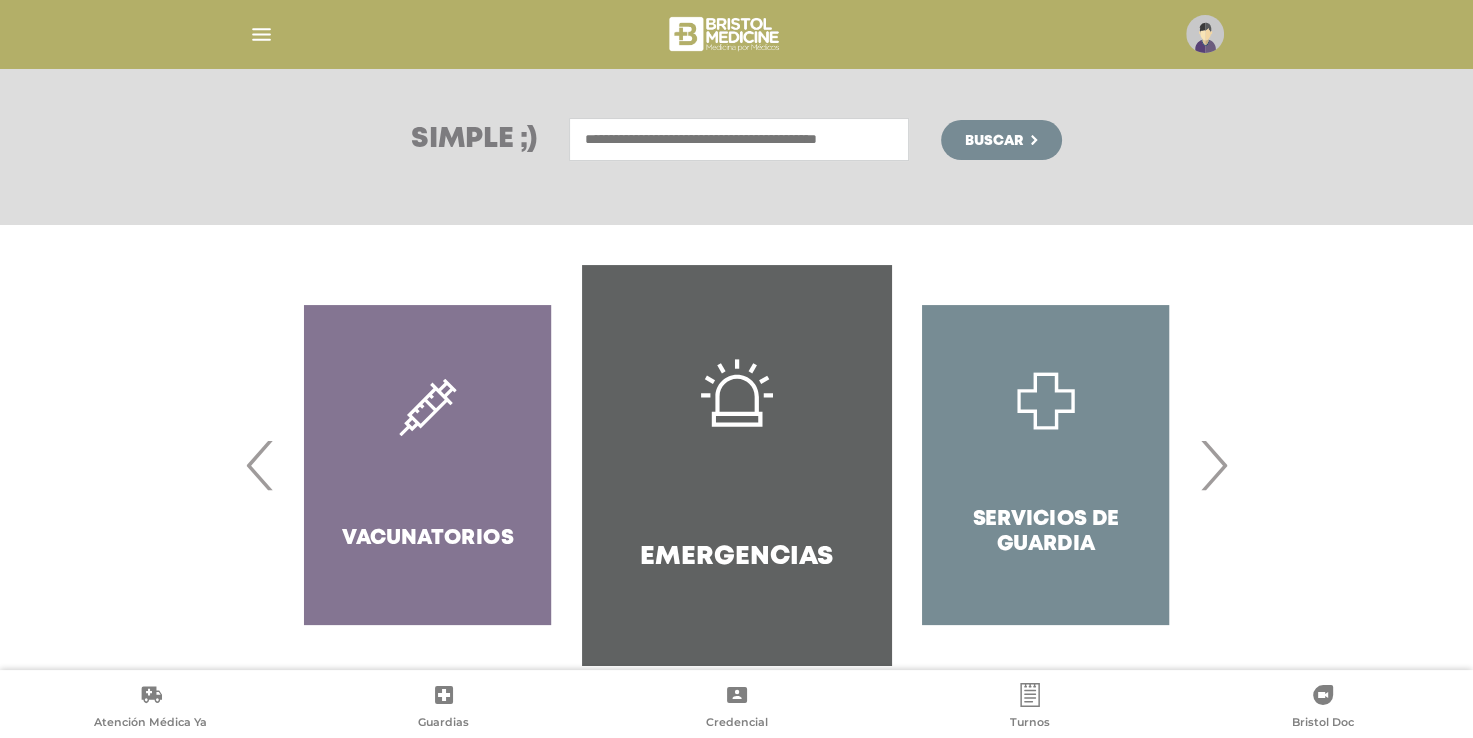 scroll, scrollTop: 255, scrollLeft: 0, axis: vertical 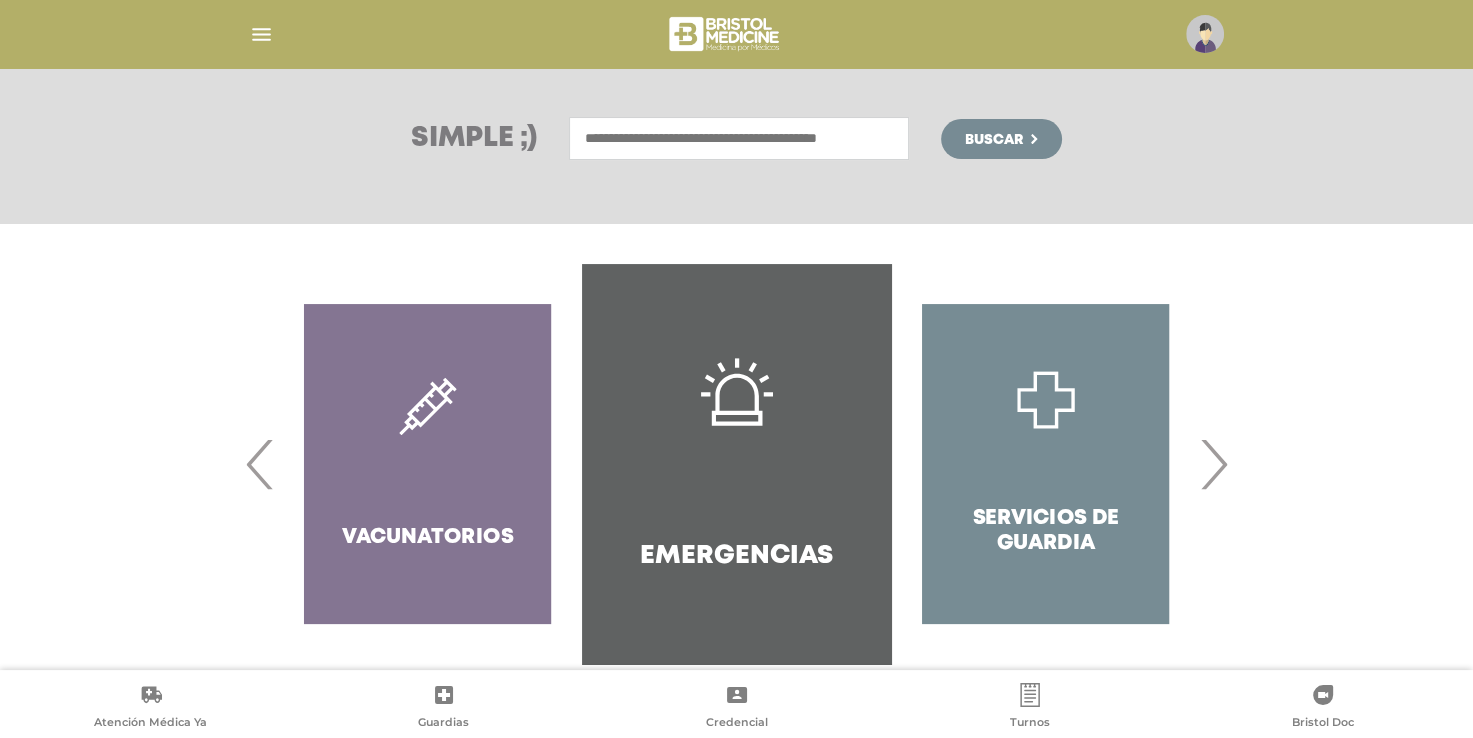 click on "›" at bounding box center (1213, 464) 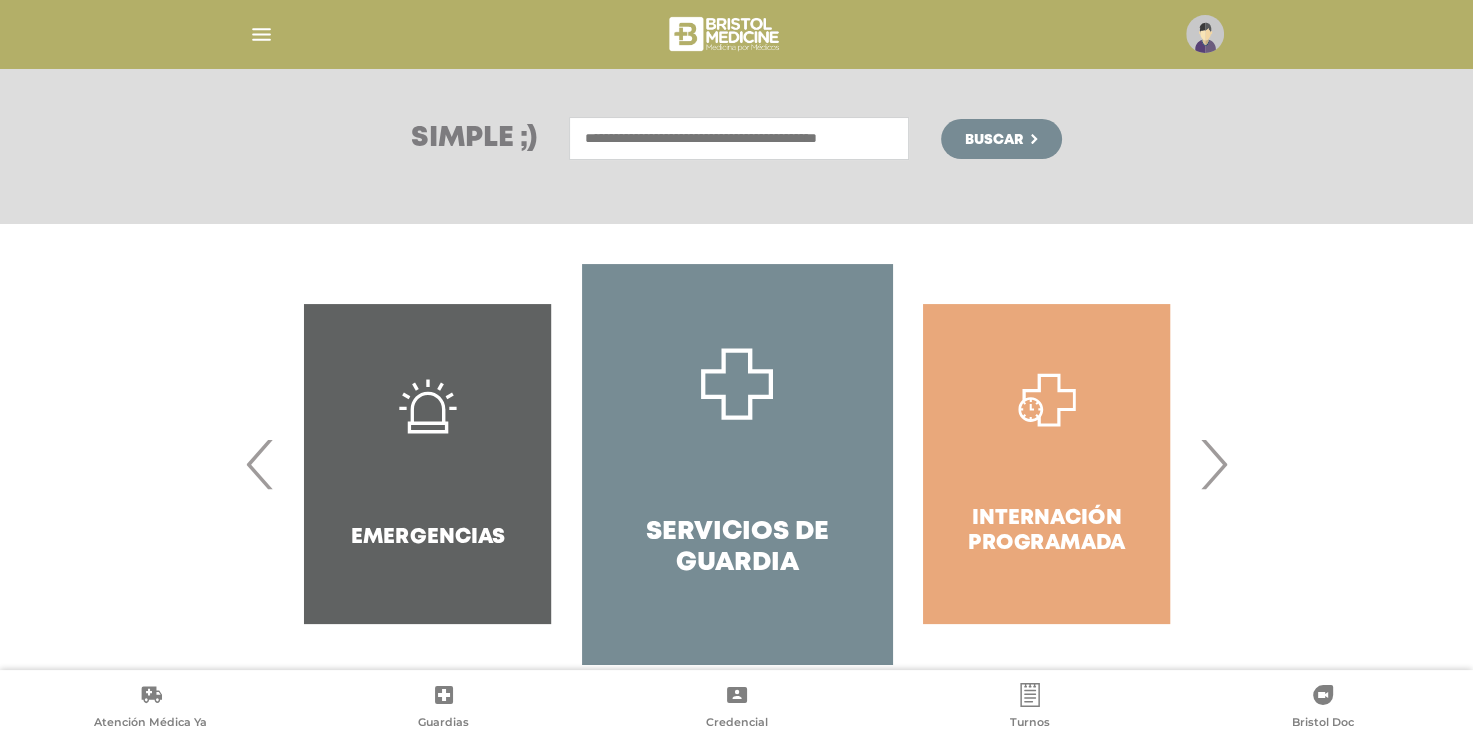 click on "›" at bounding box center (1213, 464) 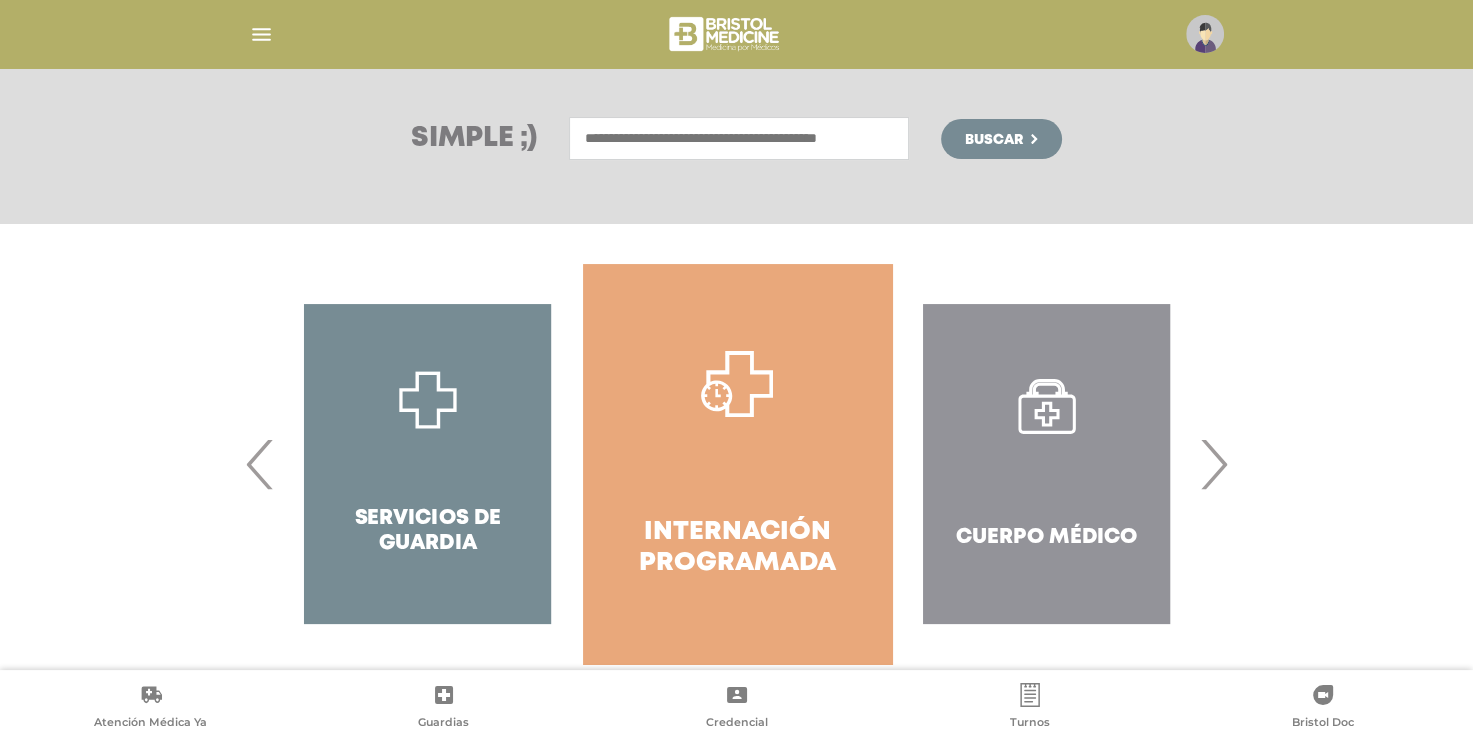 click on "›" at bounding box center (1213, 464) 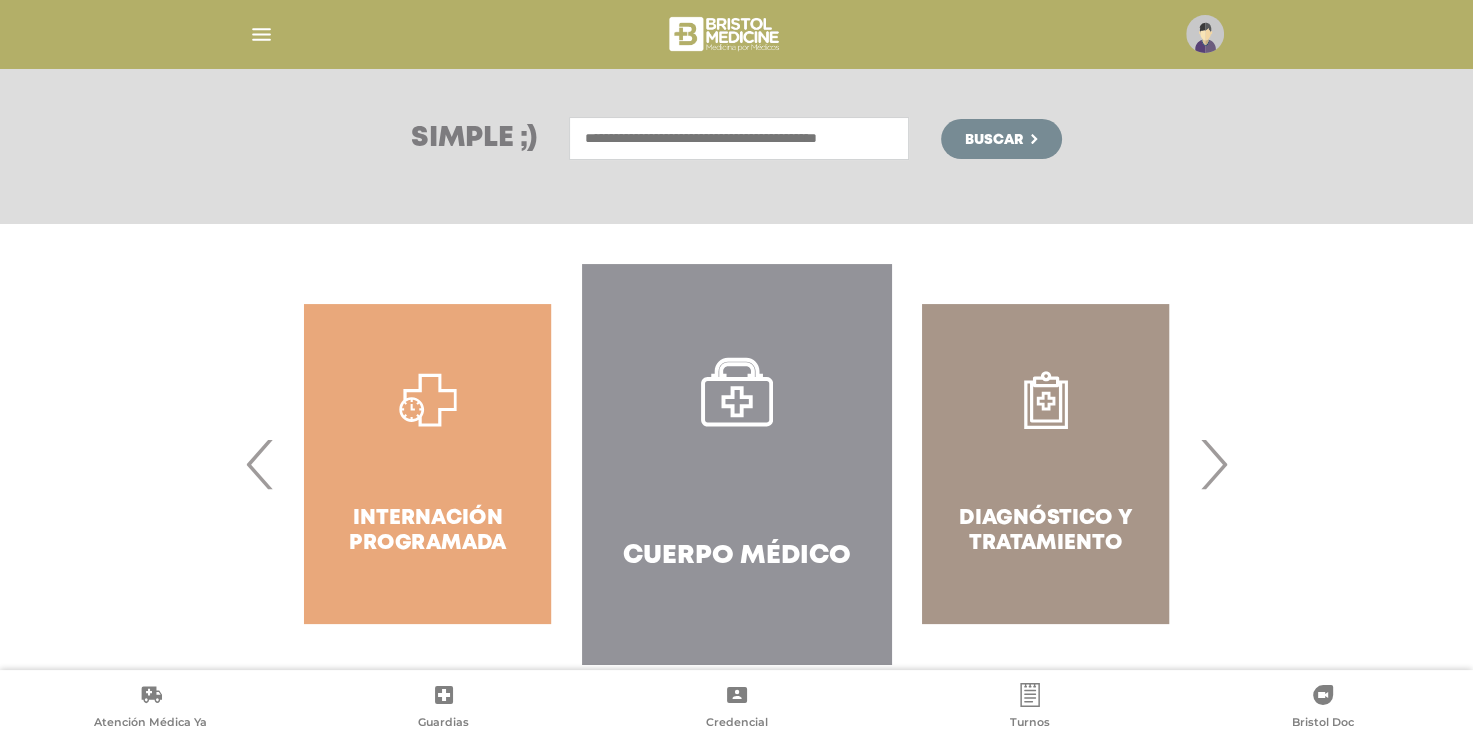 click on "›" at bounding box center [1213, 464] 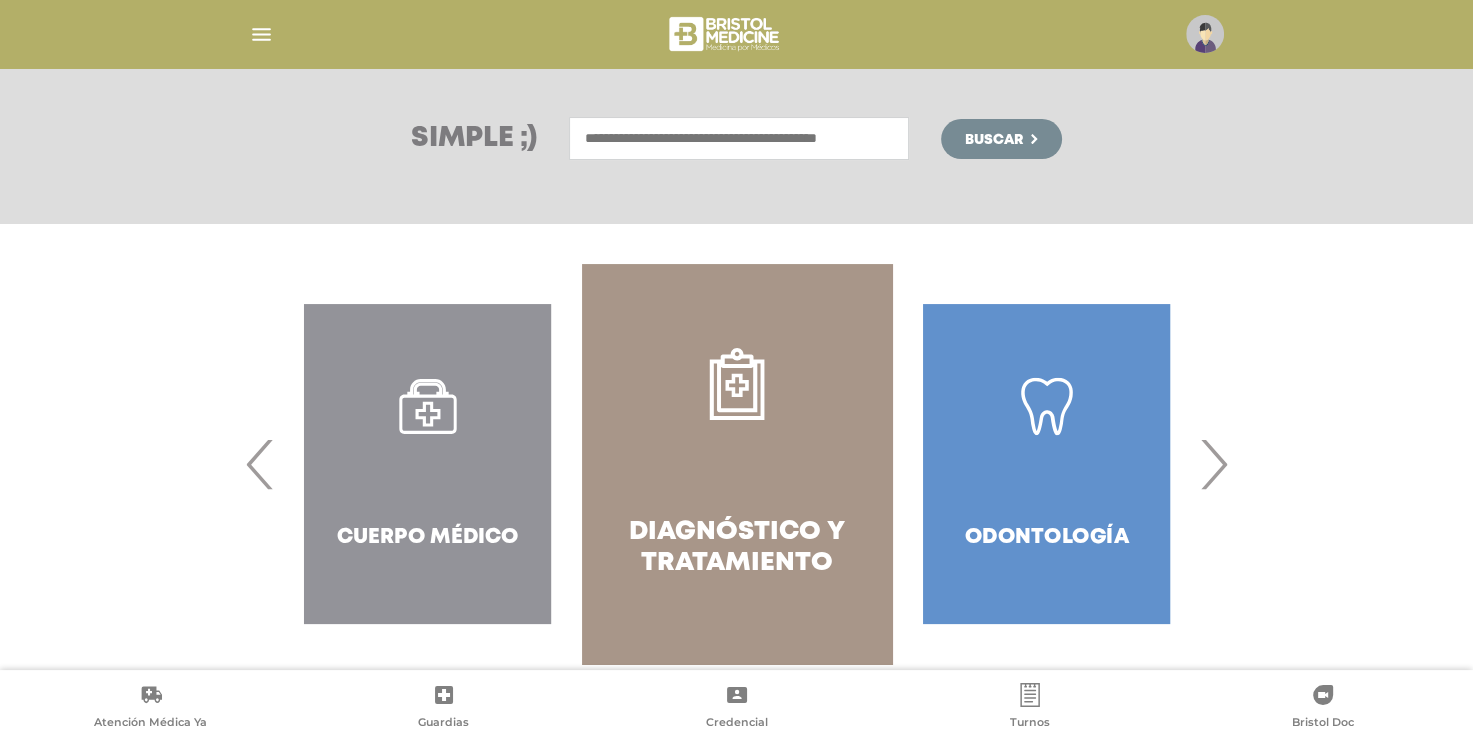 click on "›" at bounding box center [1213, 464] 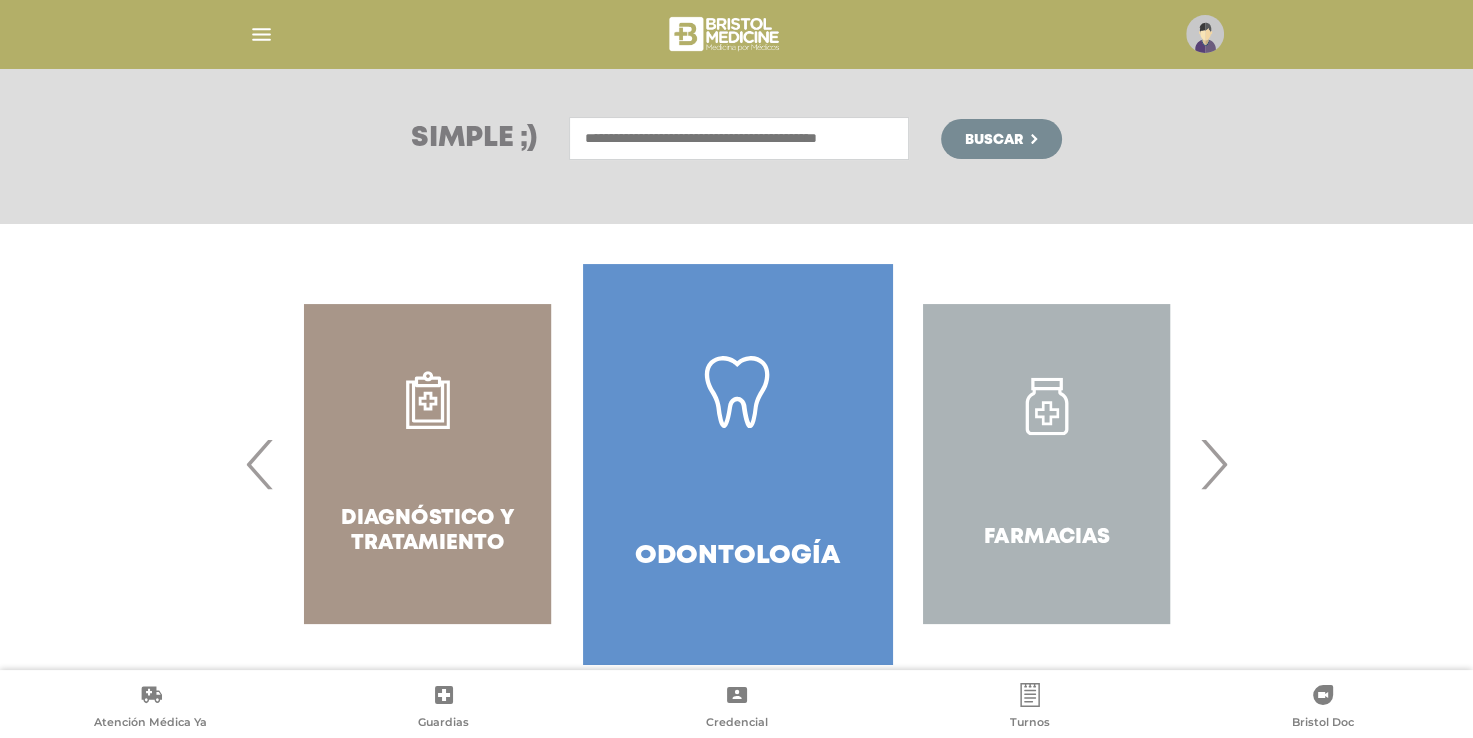 click on "›" at bounding box center [1213, 464] 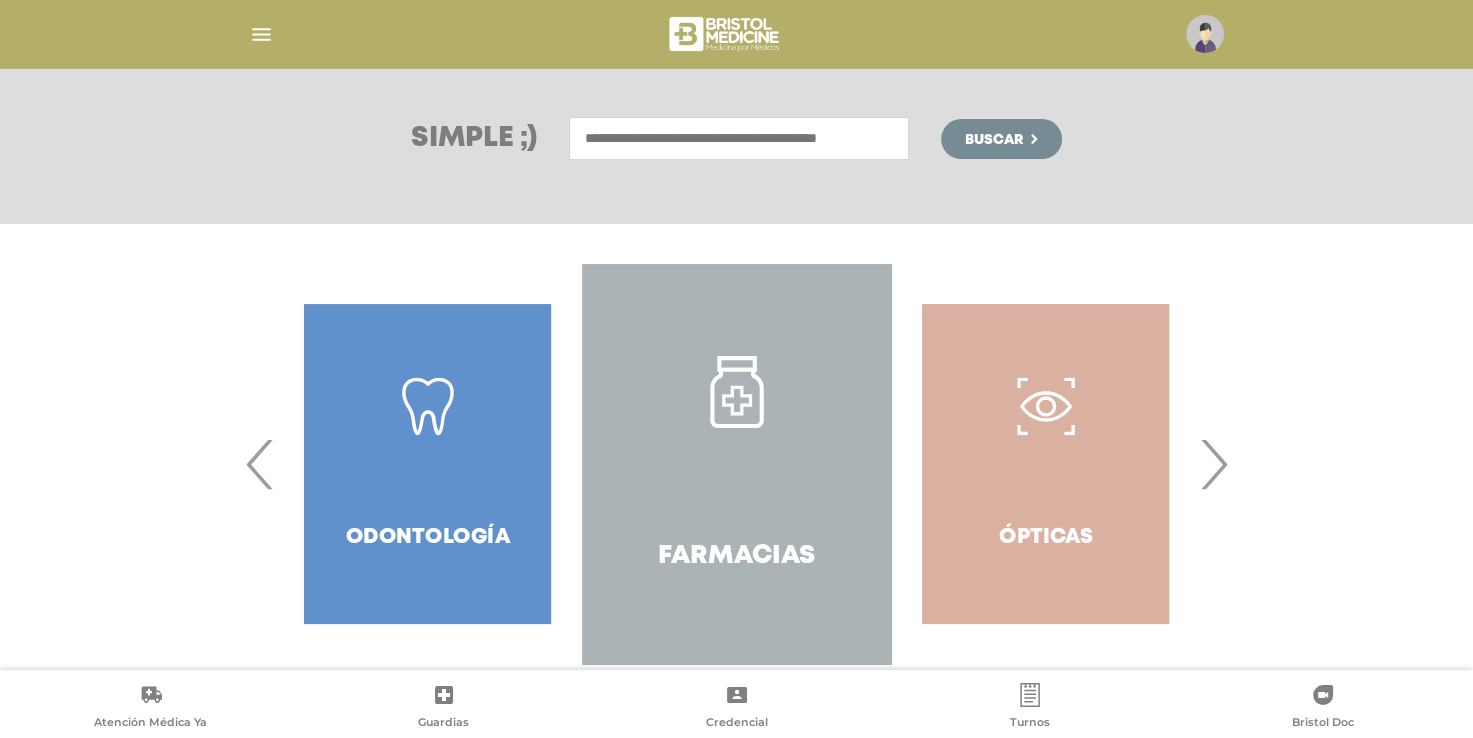 click on "›" at bounding box center [1213, 464] 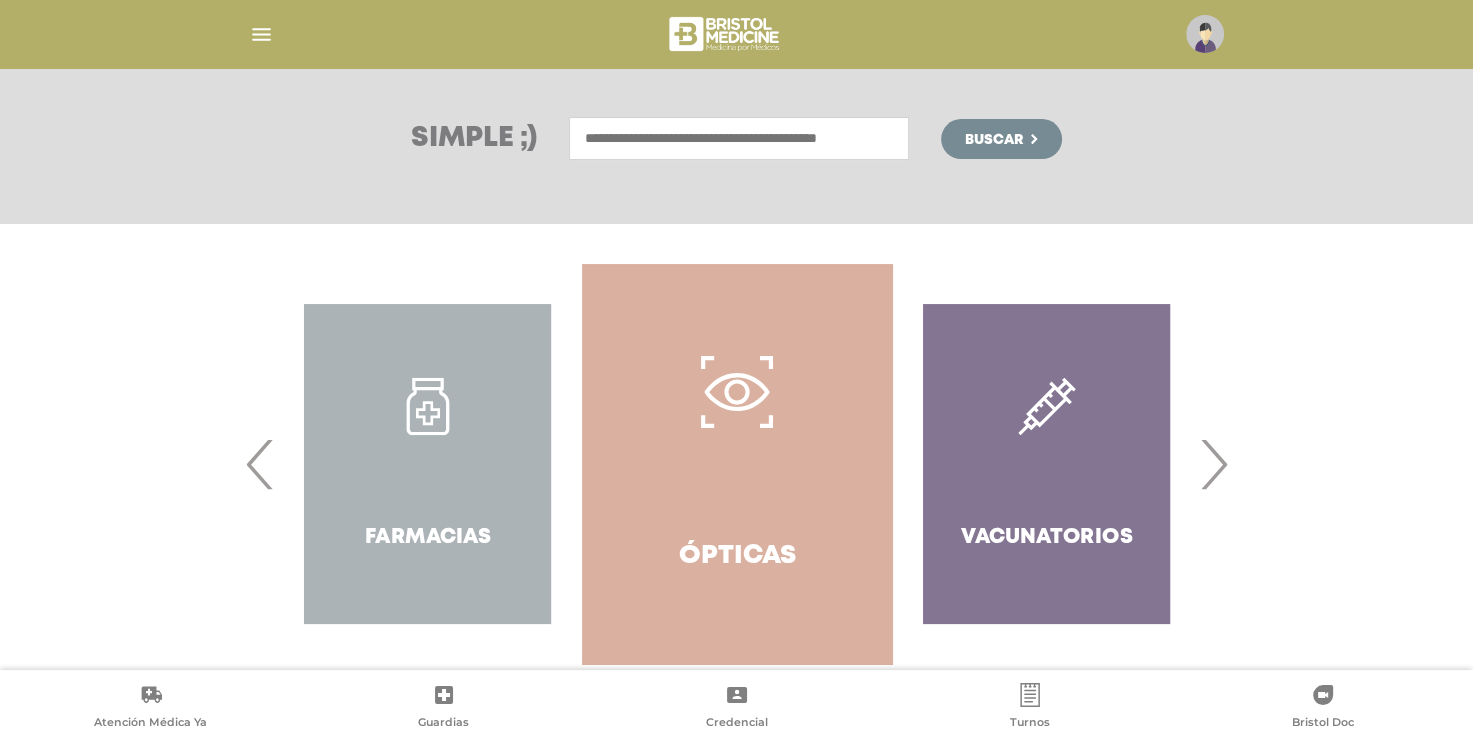 click on "›" at bounding box center (1213, 464) 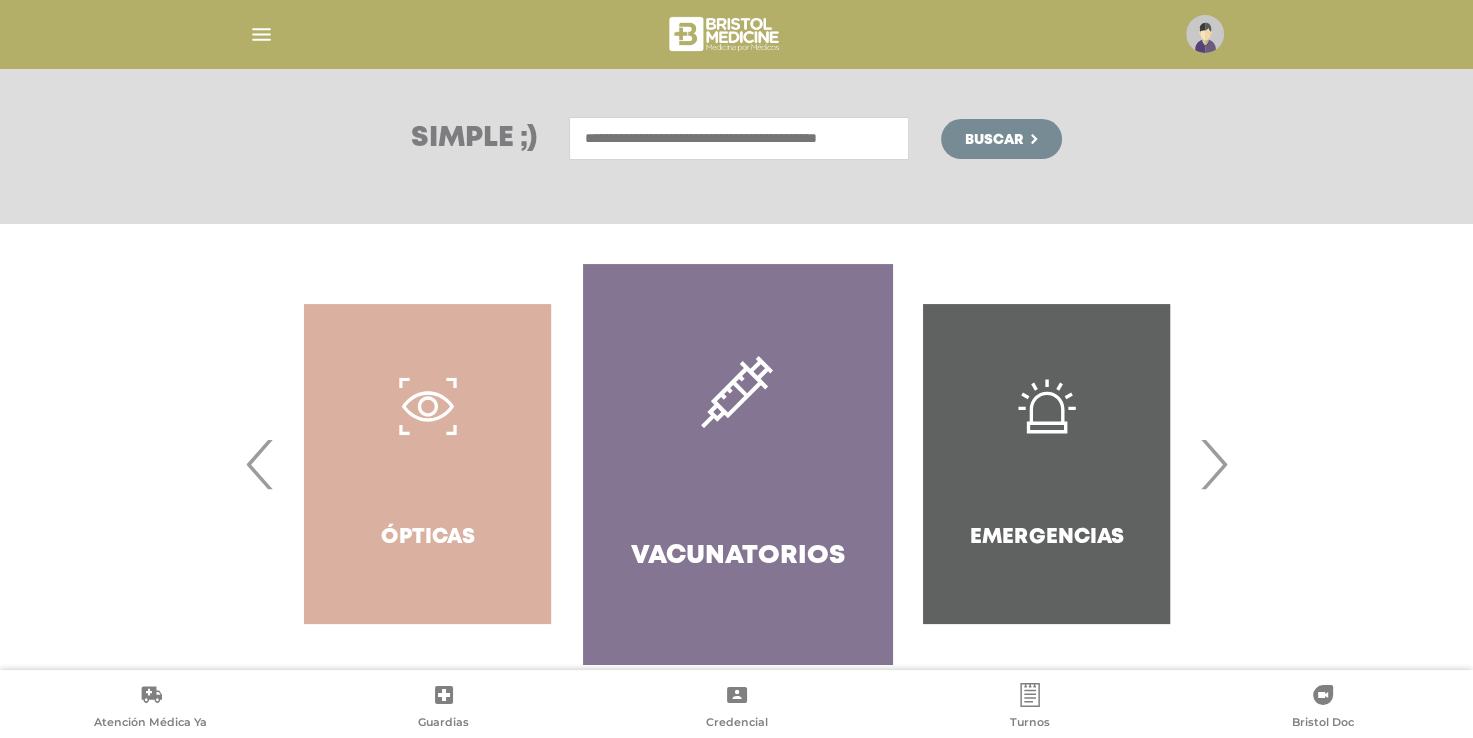click on "›" at bounding box center [1213, 464] 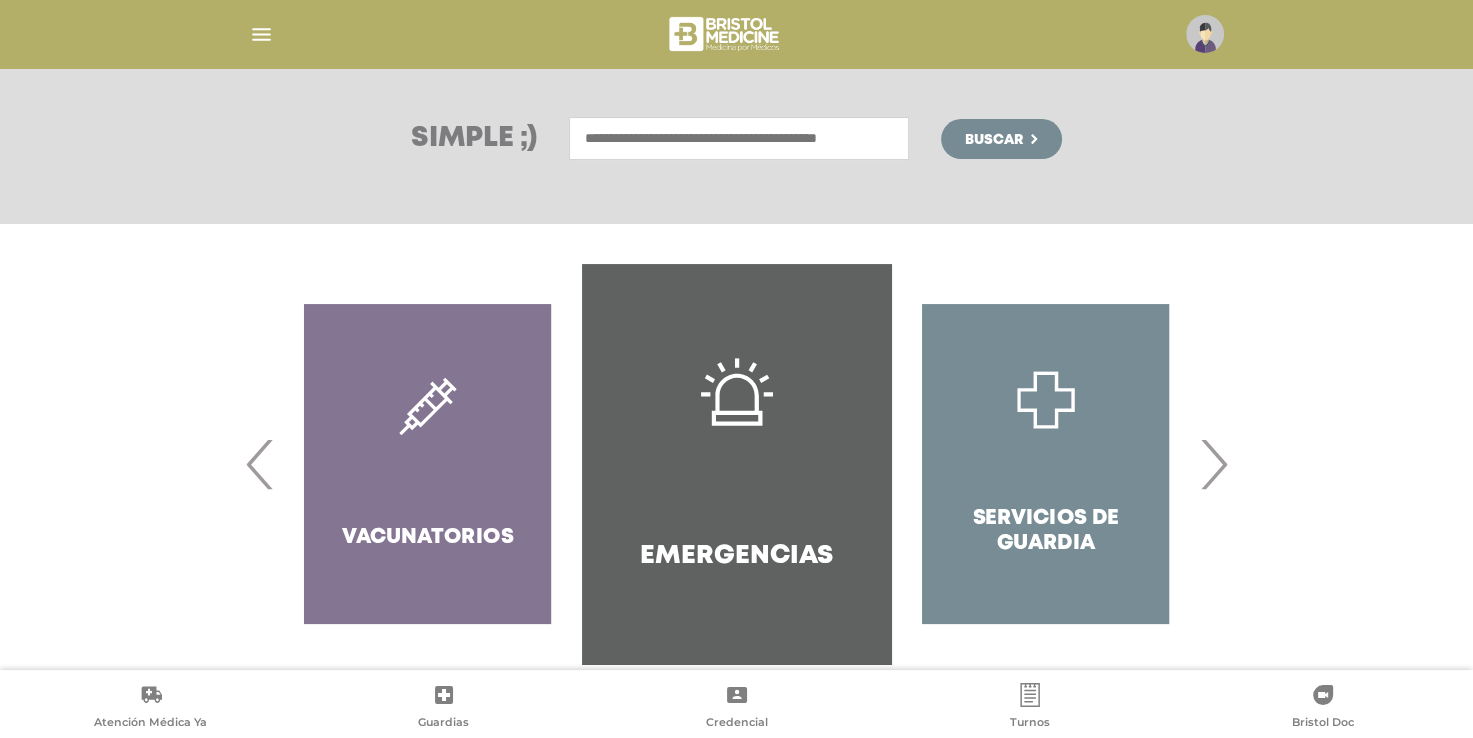 click on "›" at bounding box center [1213, 464] 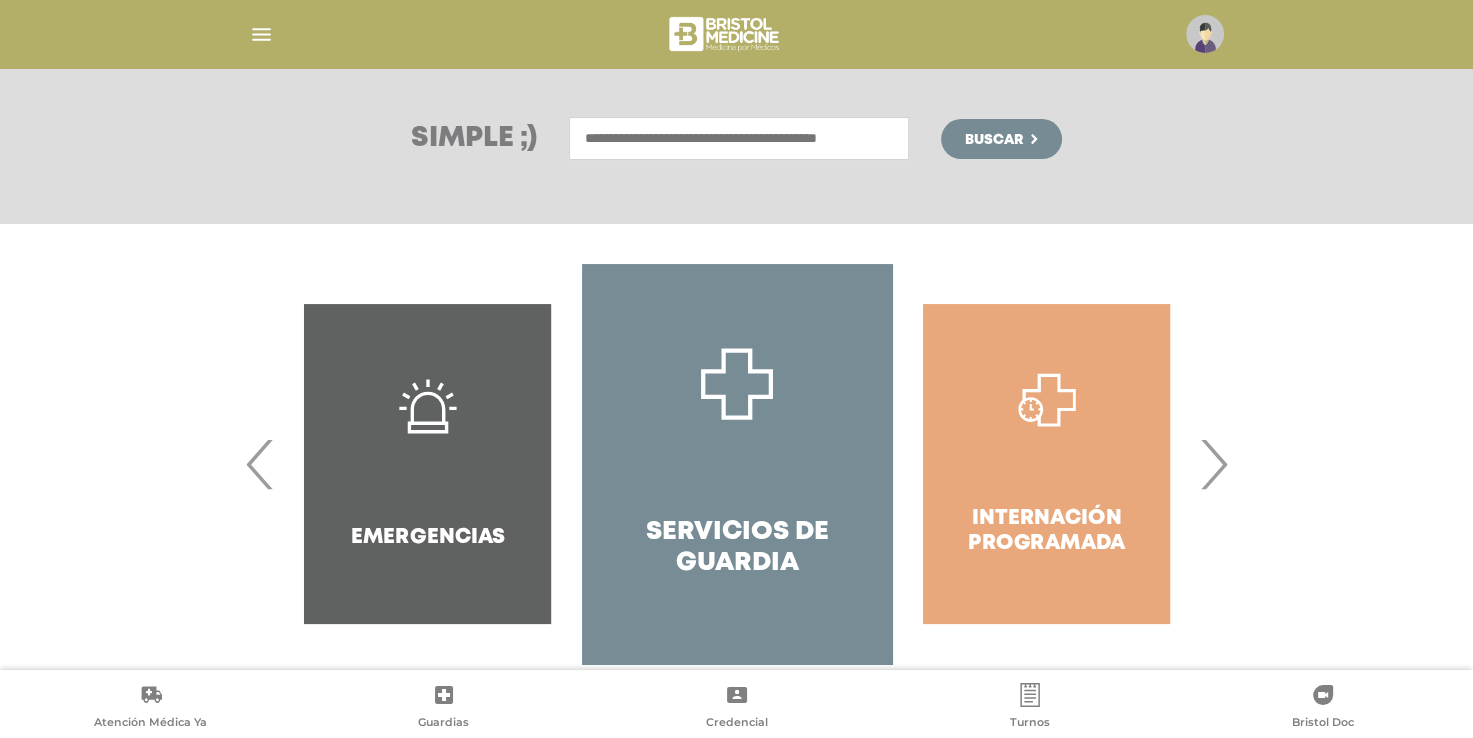 click on "›" at bounding box center (1213, 464) 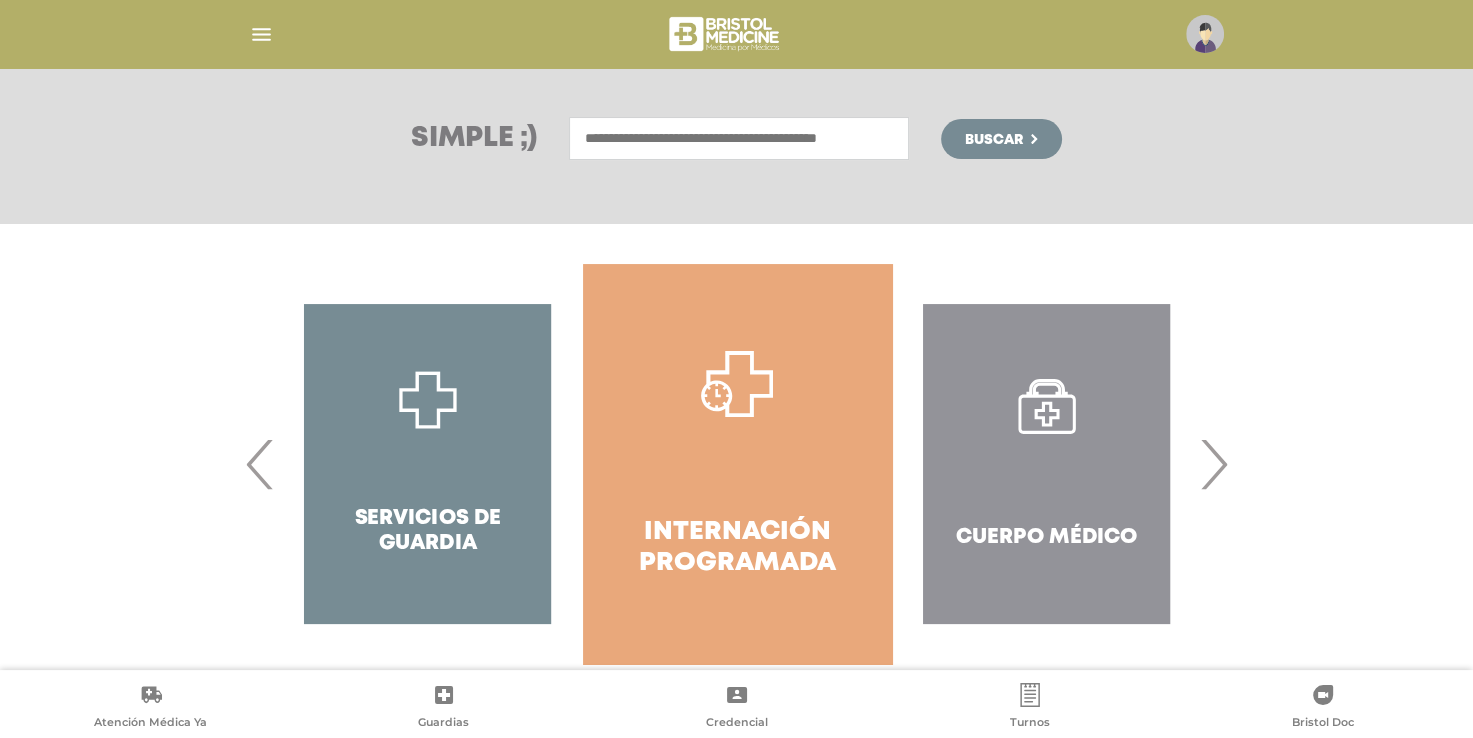 click on "›" at bounding box center [1213, 464] 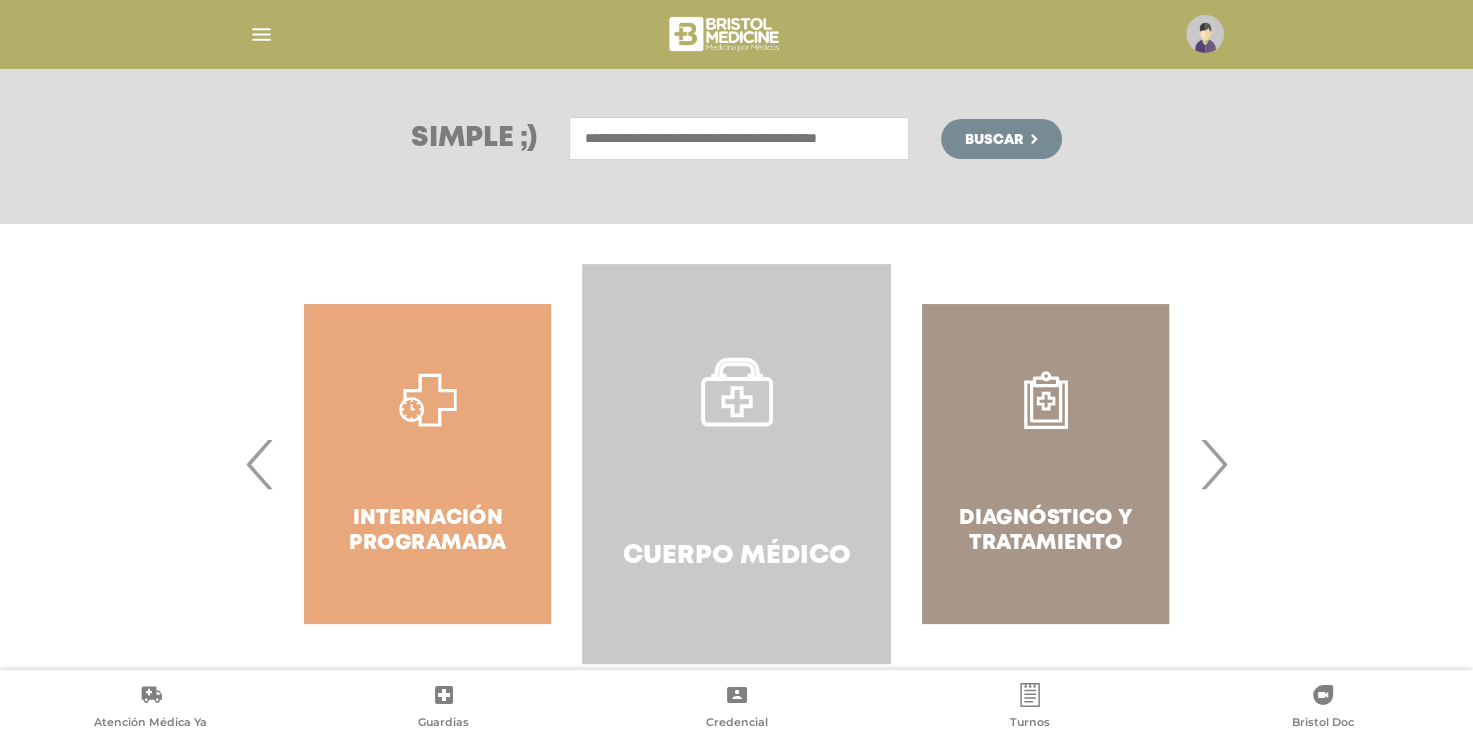 click on "Cuerpo Médico" at bounding box center (736, 464) 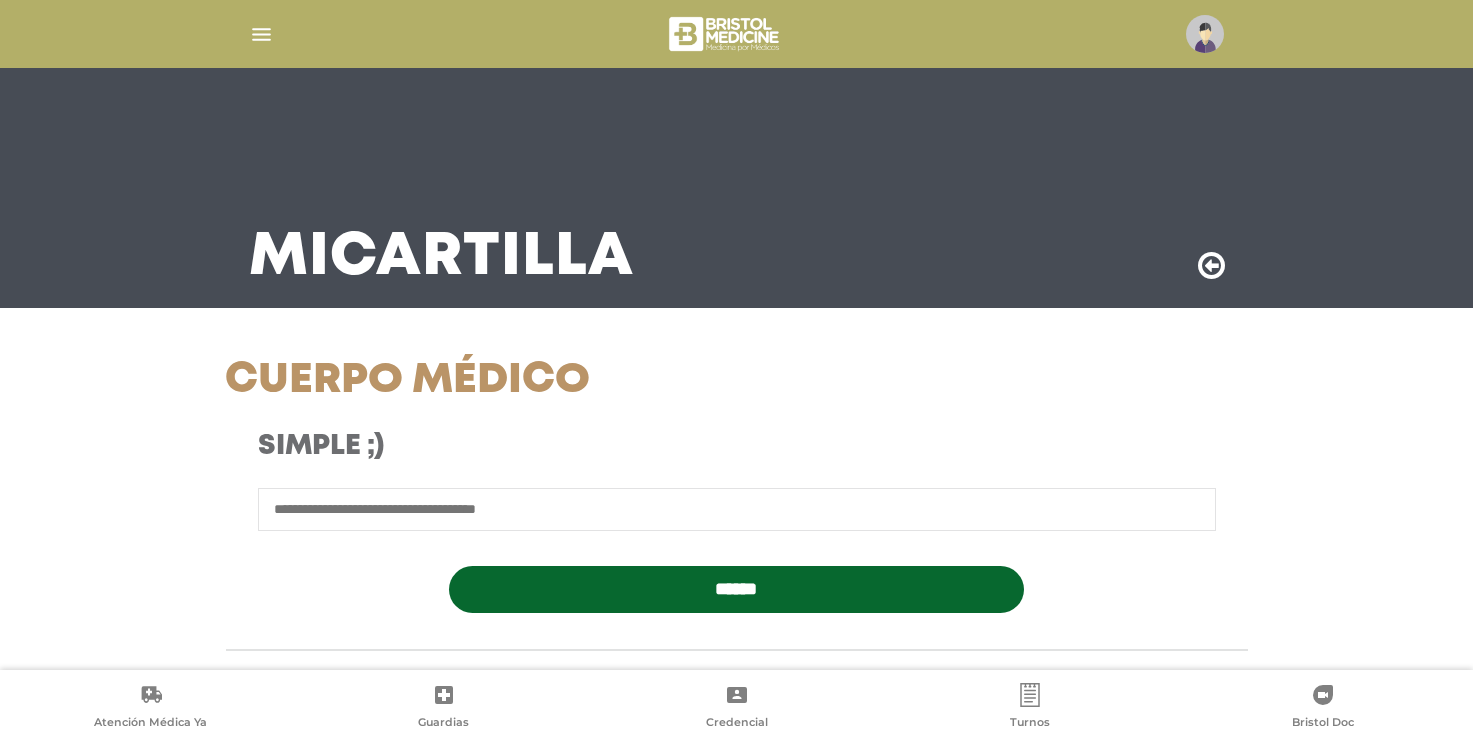scroll, scrollTop: 0, scrollLeft: 0, axis: both 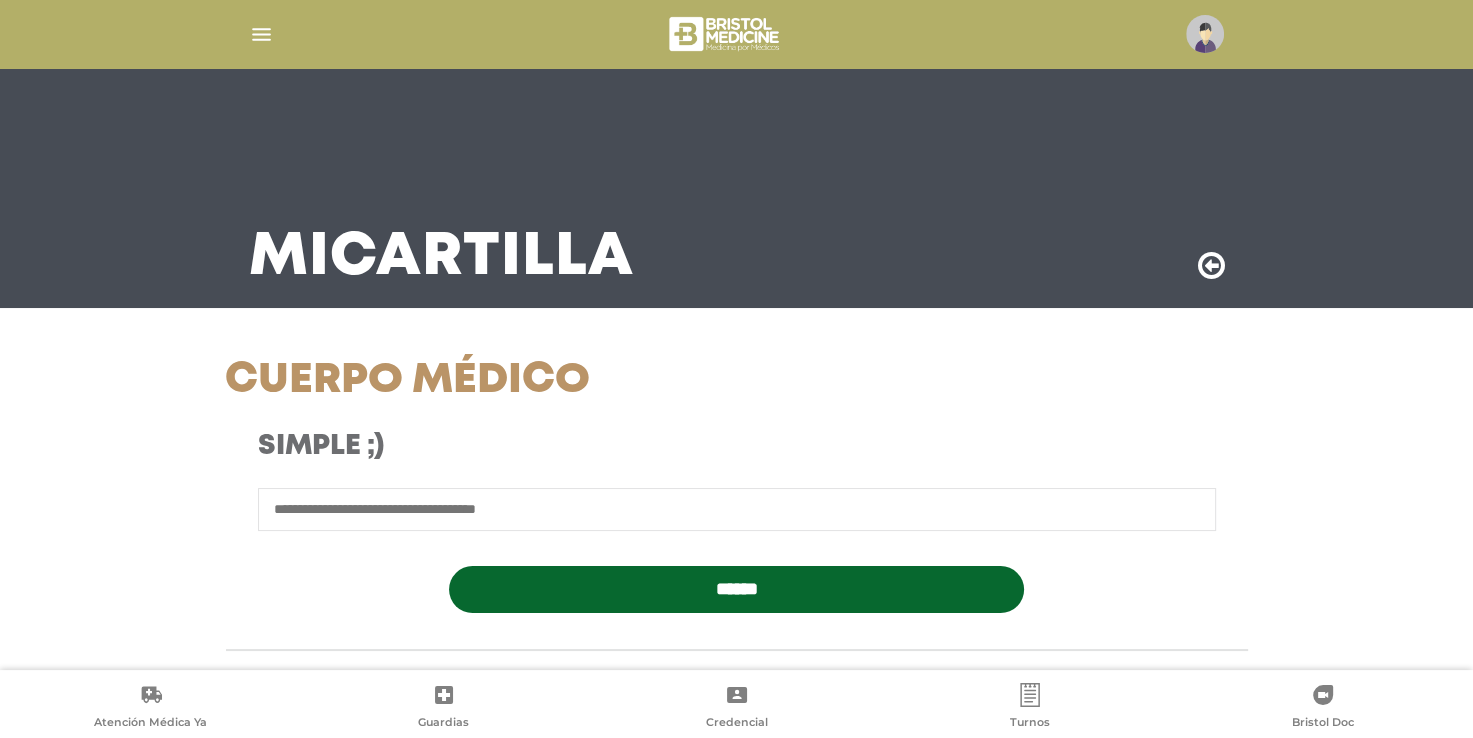 click at bounding box center (737, 509) 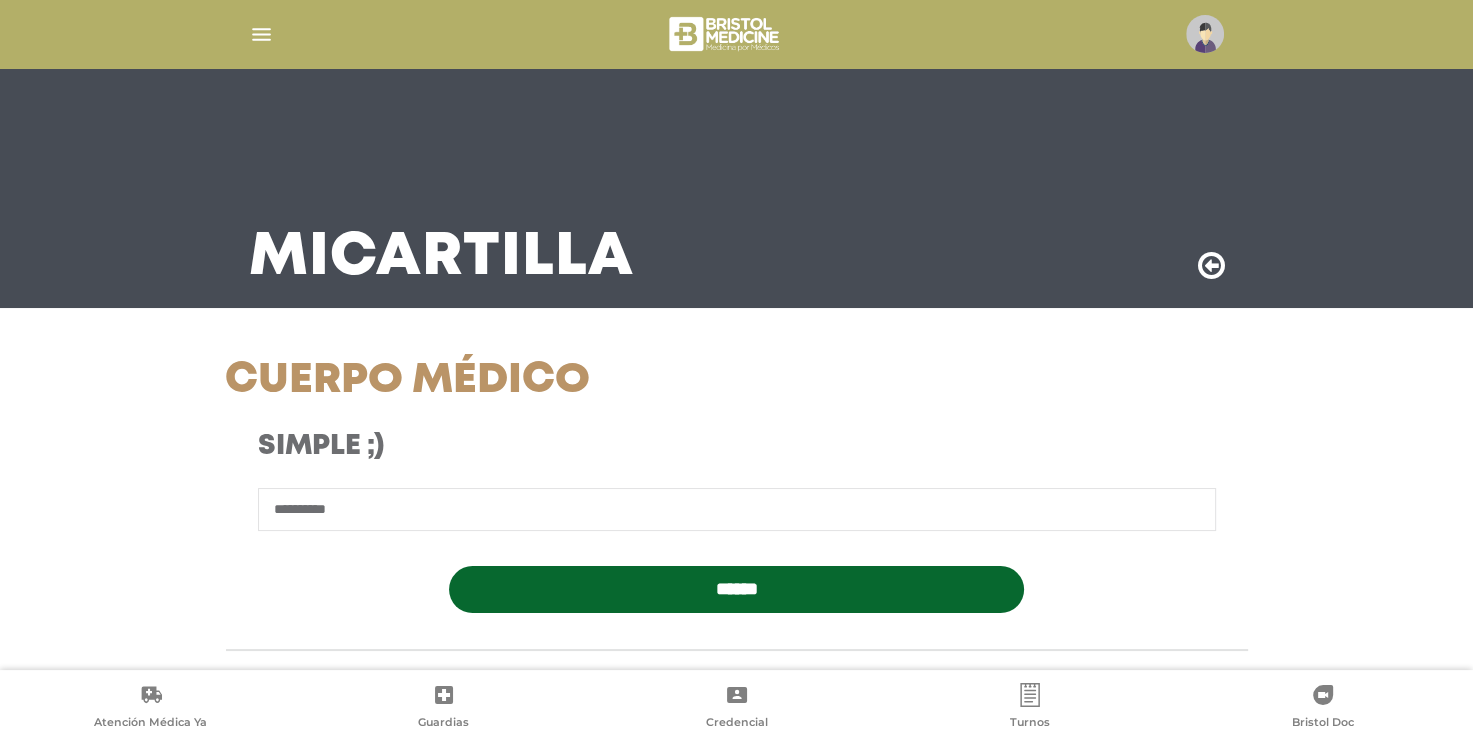 type on "**********" 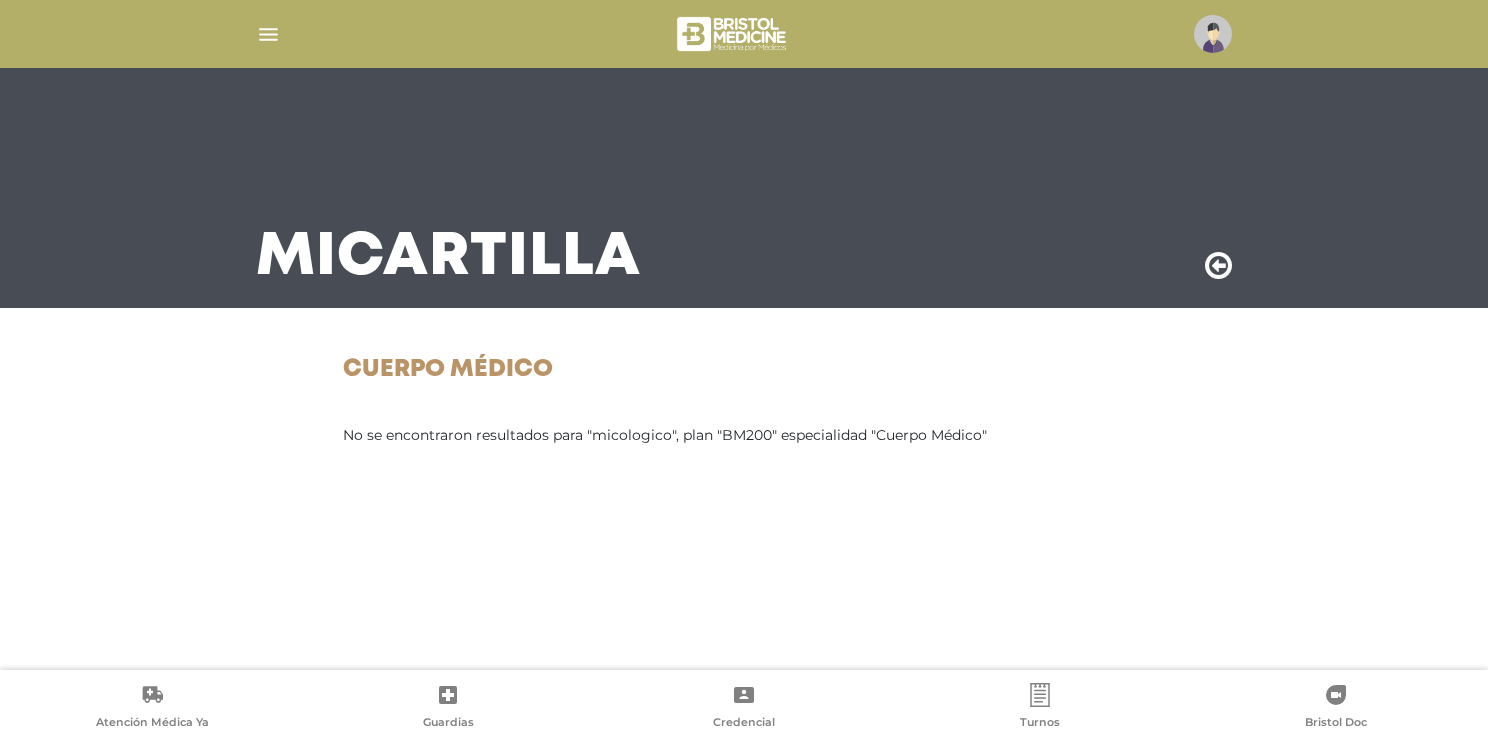 scroll, scrollTop: 0, scrollLeft: 0, axis: both 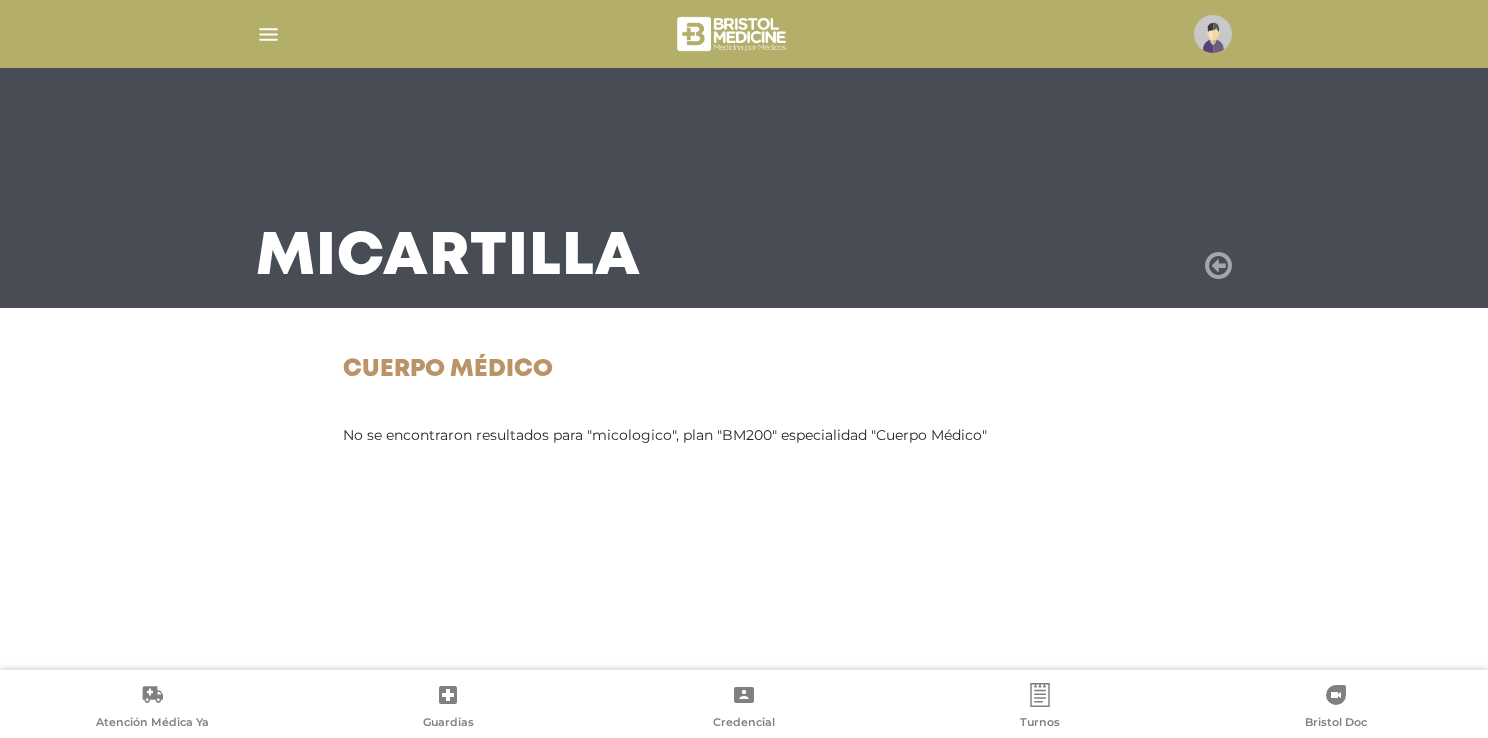 click at bounding box center (1218, 266) 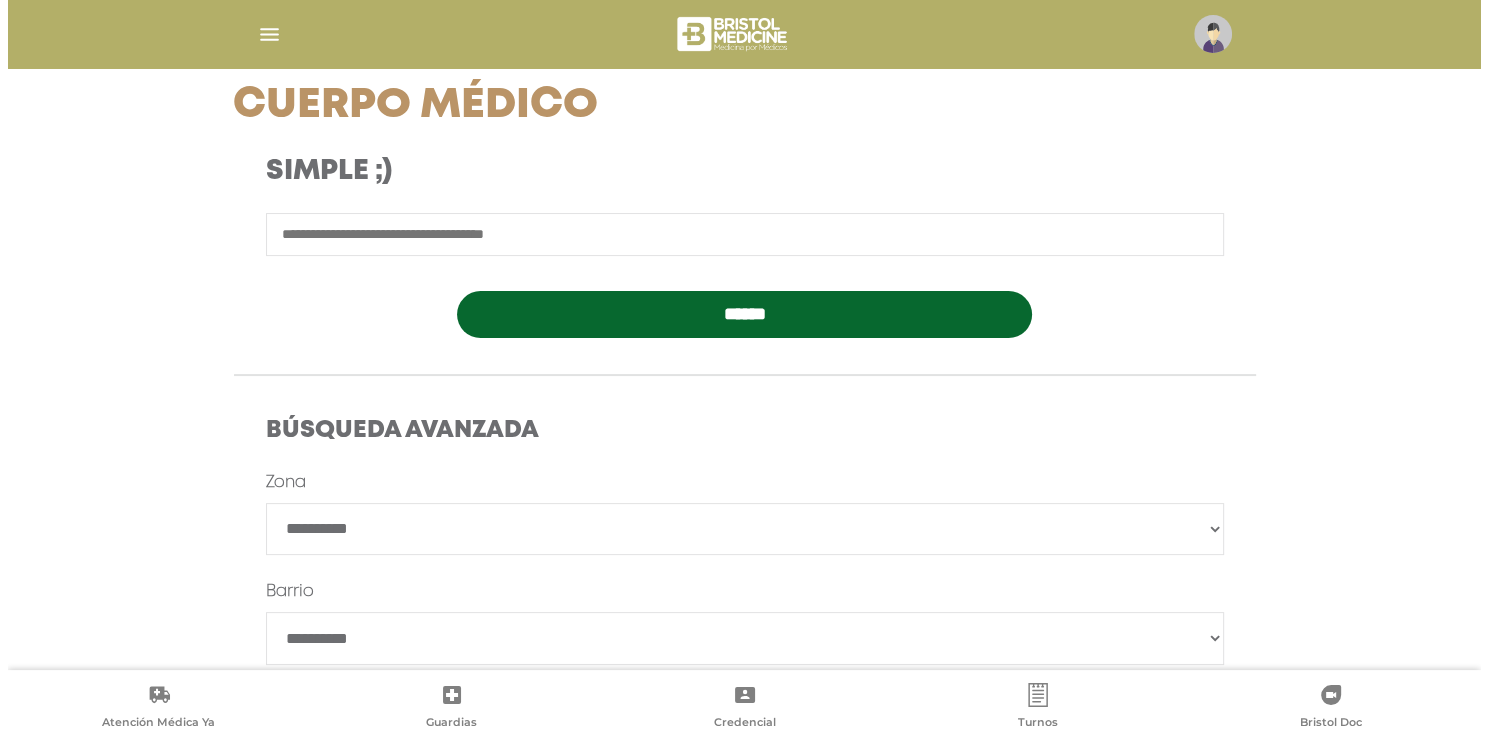 scroll, scrollTop: 266, scrollLeft: 0, axis: vertical 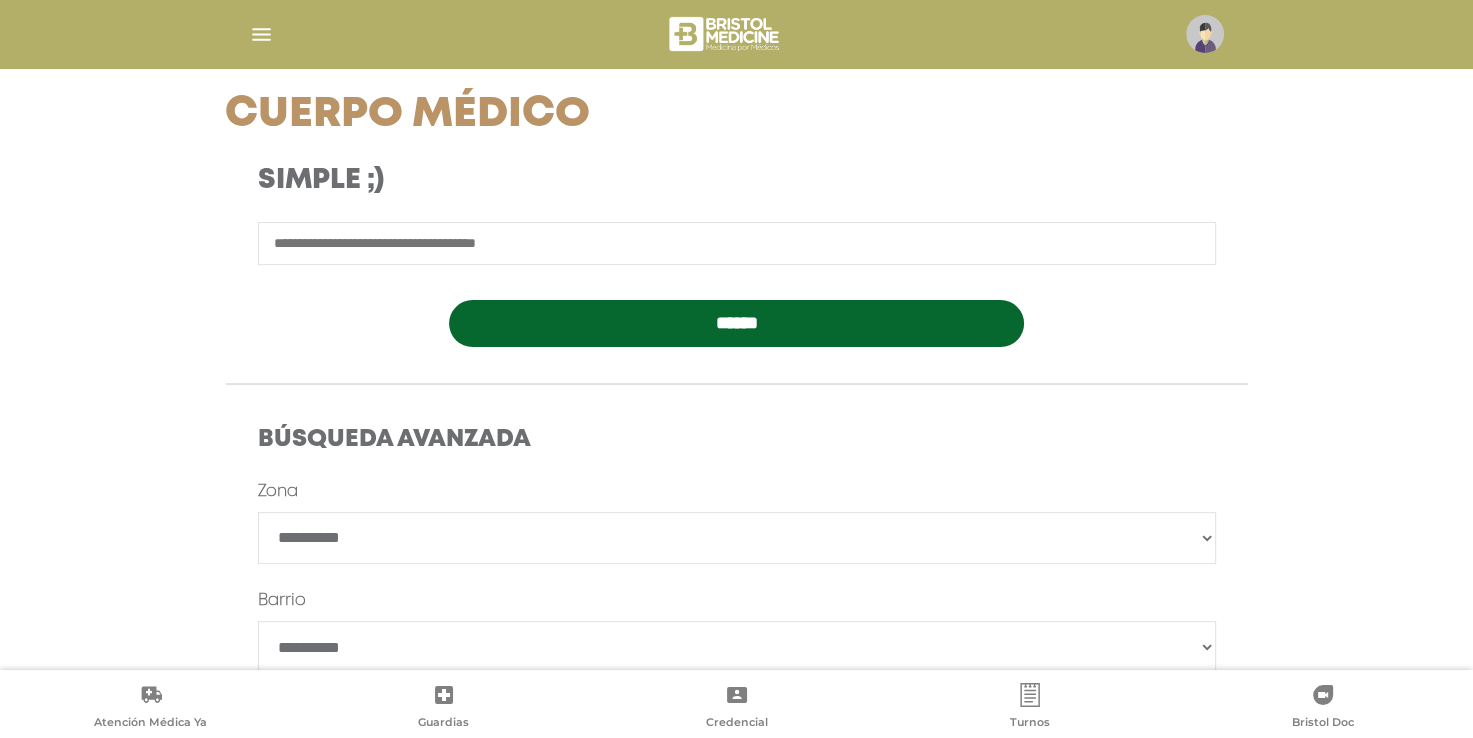 click on "Turnos" at bounding box center [1030, 724] 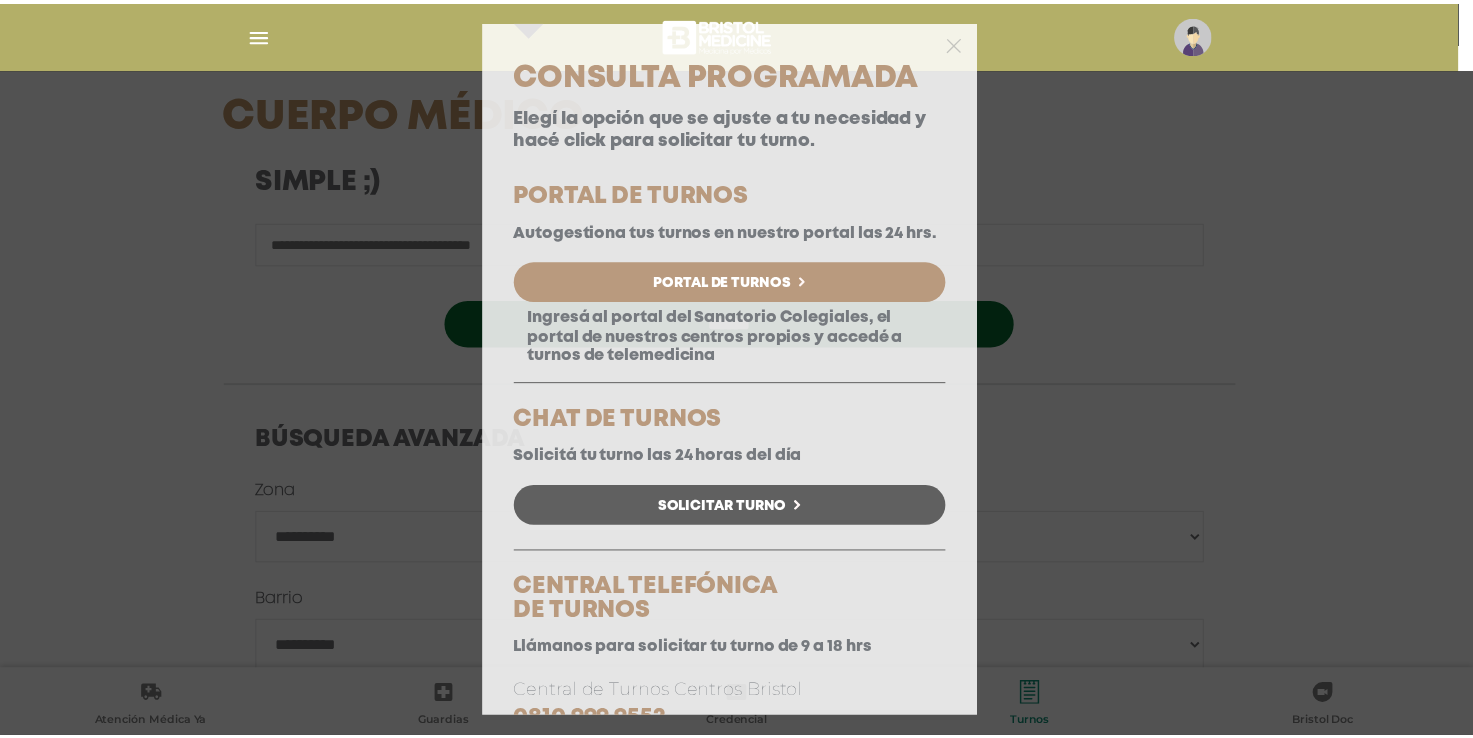 scroll, scrollTop: 0, scrollLeft: 0, axis: both 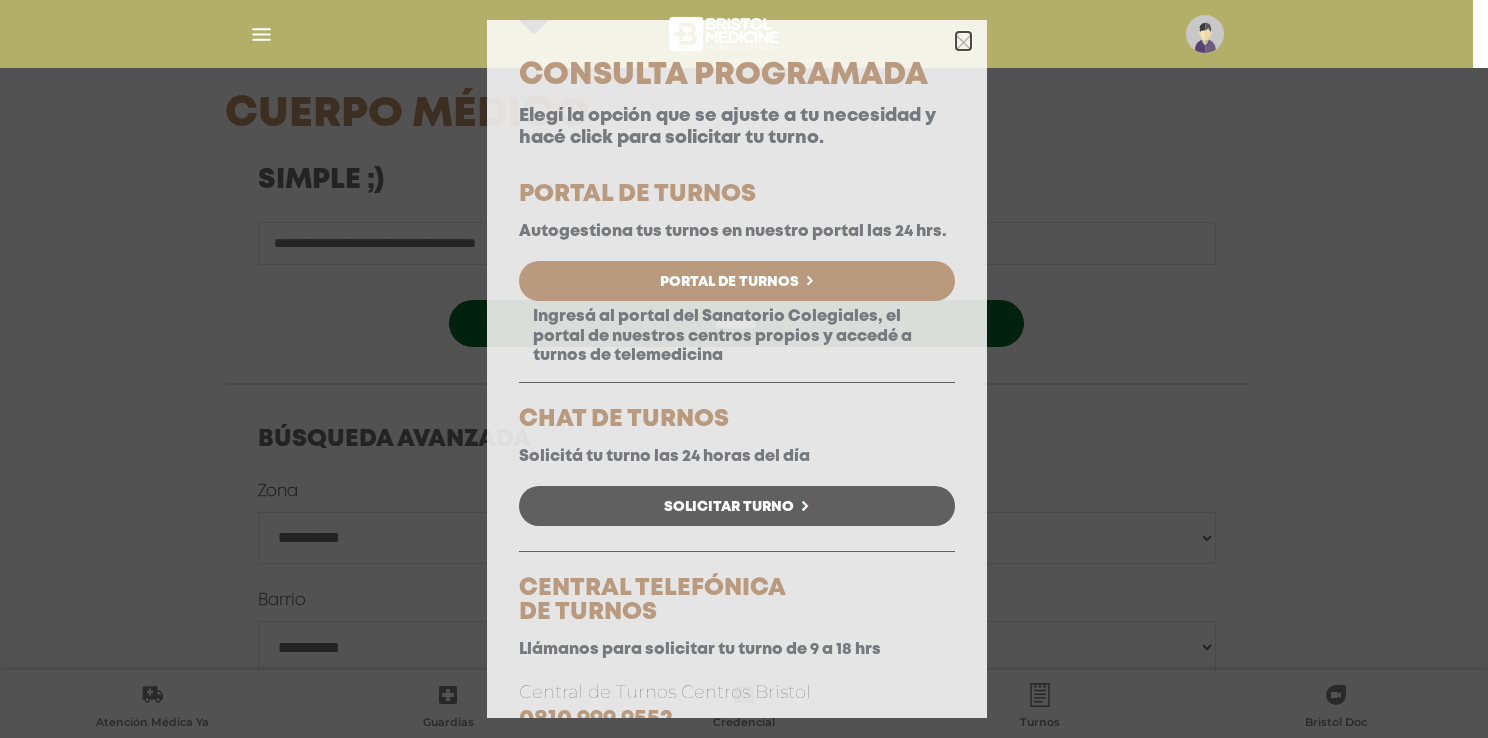 click 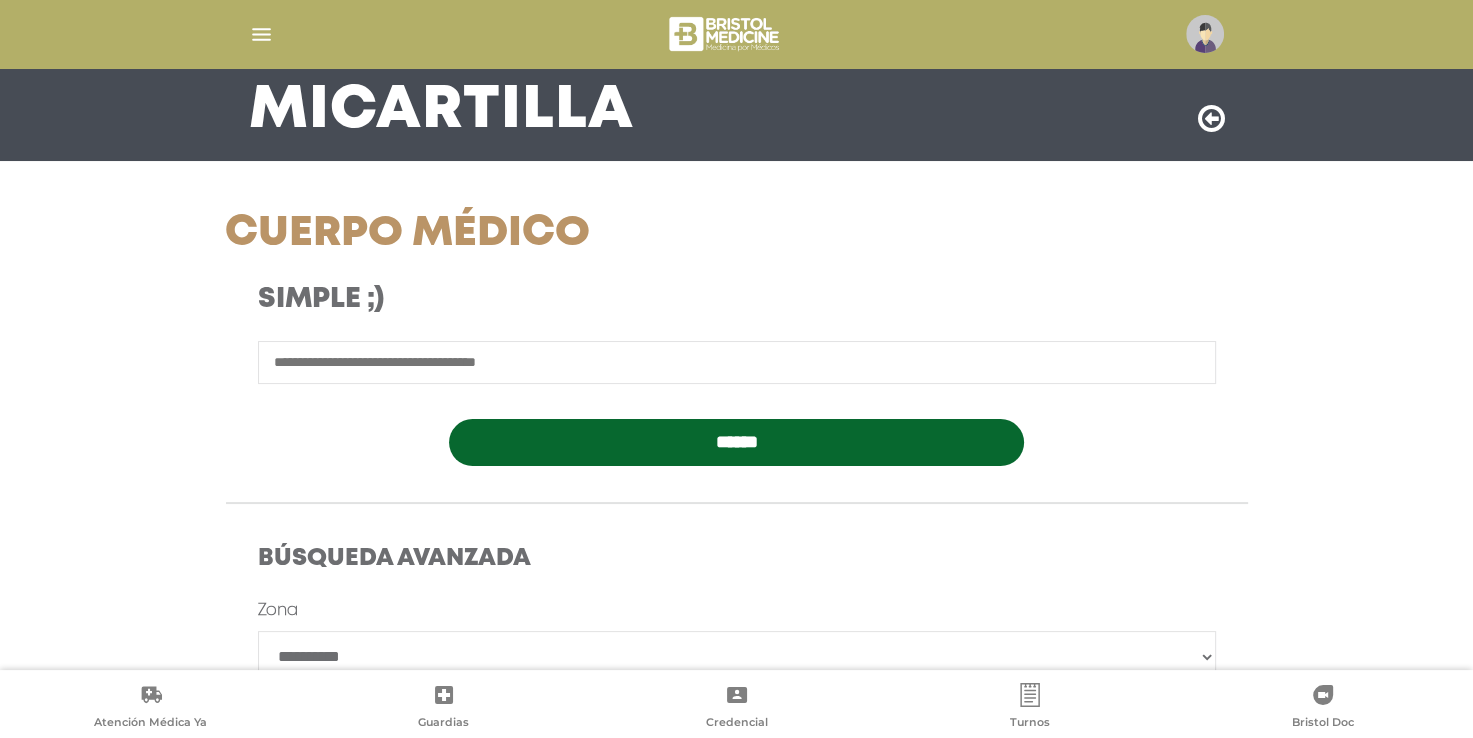 scroll, scrollTop: 0, scrollLeft: 0, axis: both 